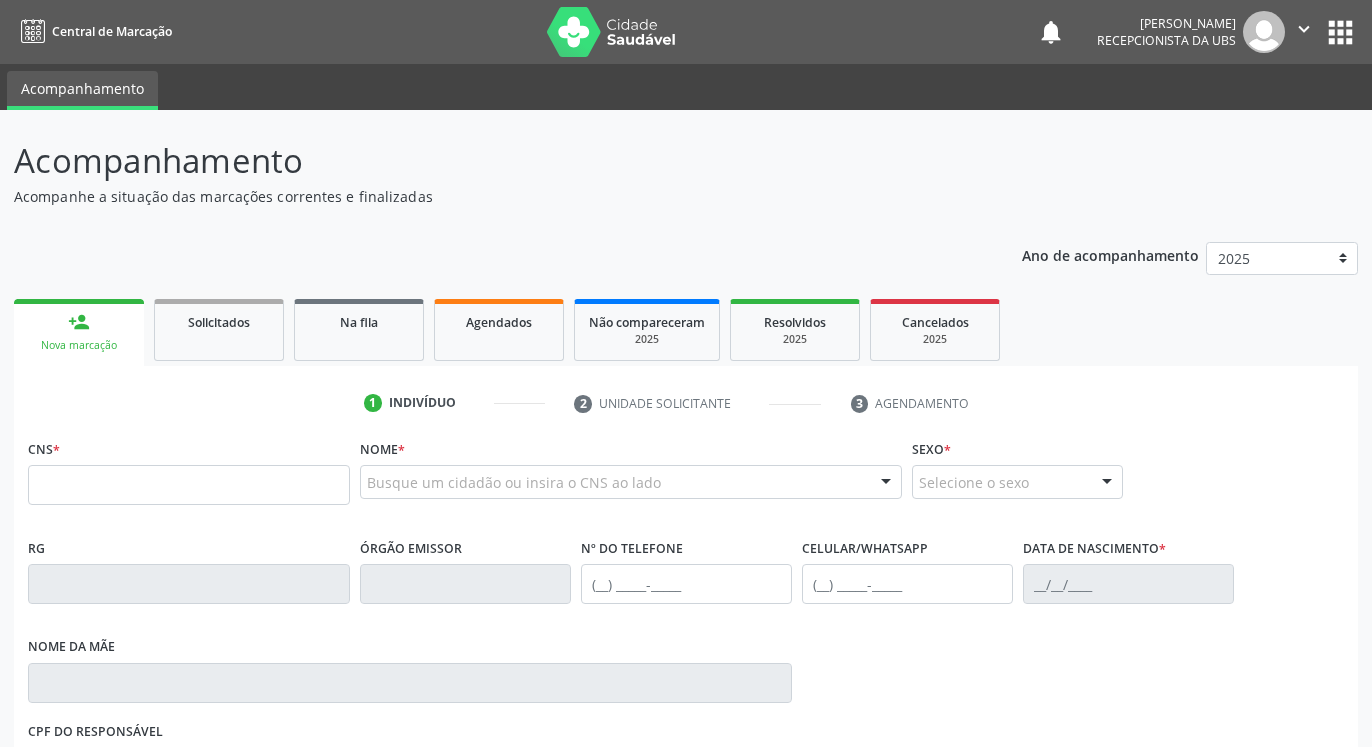 scroll, scrollTop: 0, scrollLeft: 0, axis: both 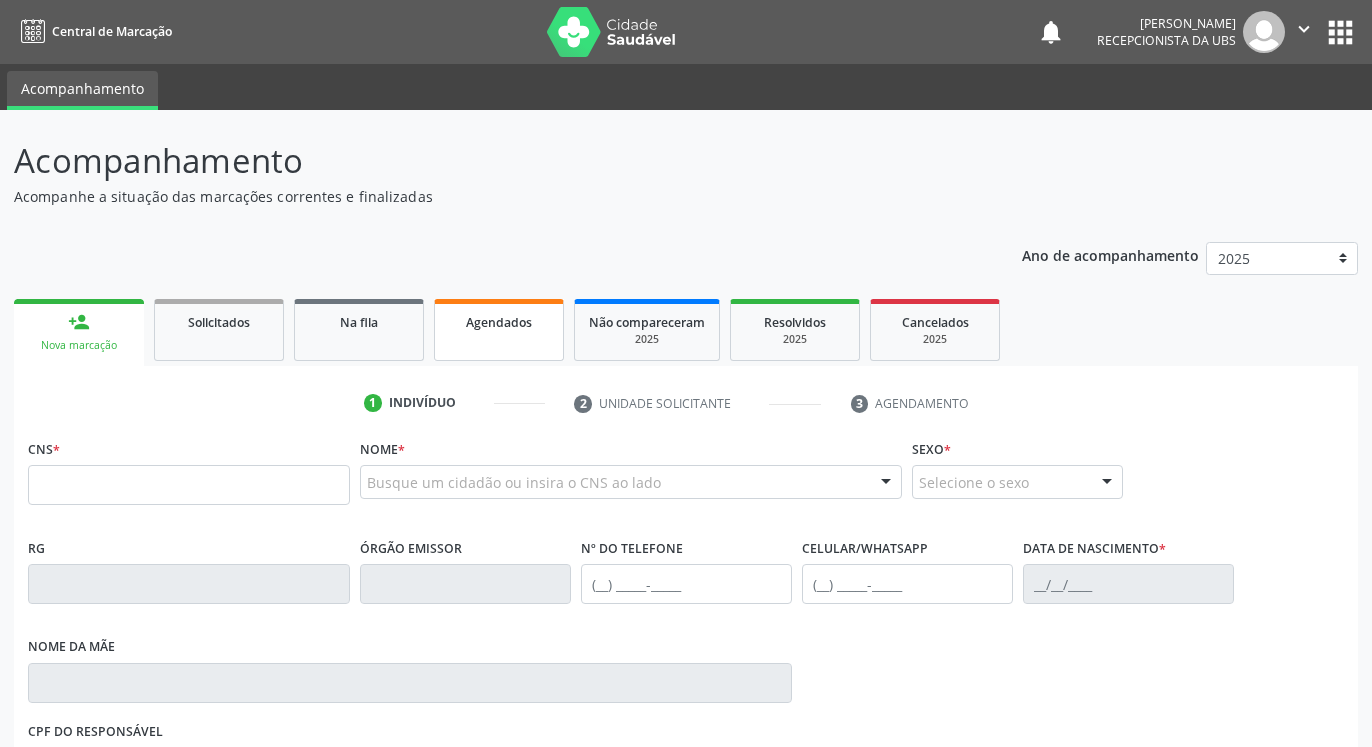 click on "Agendados" at bounding box center (499, 330) 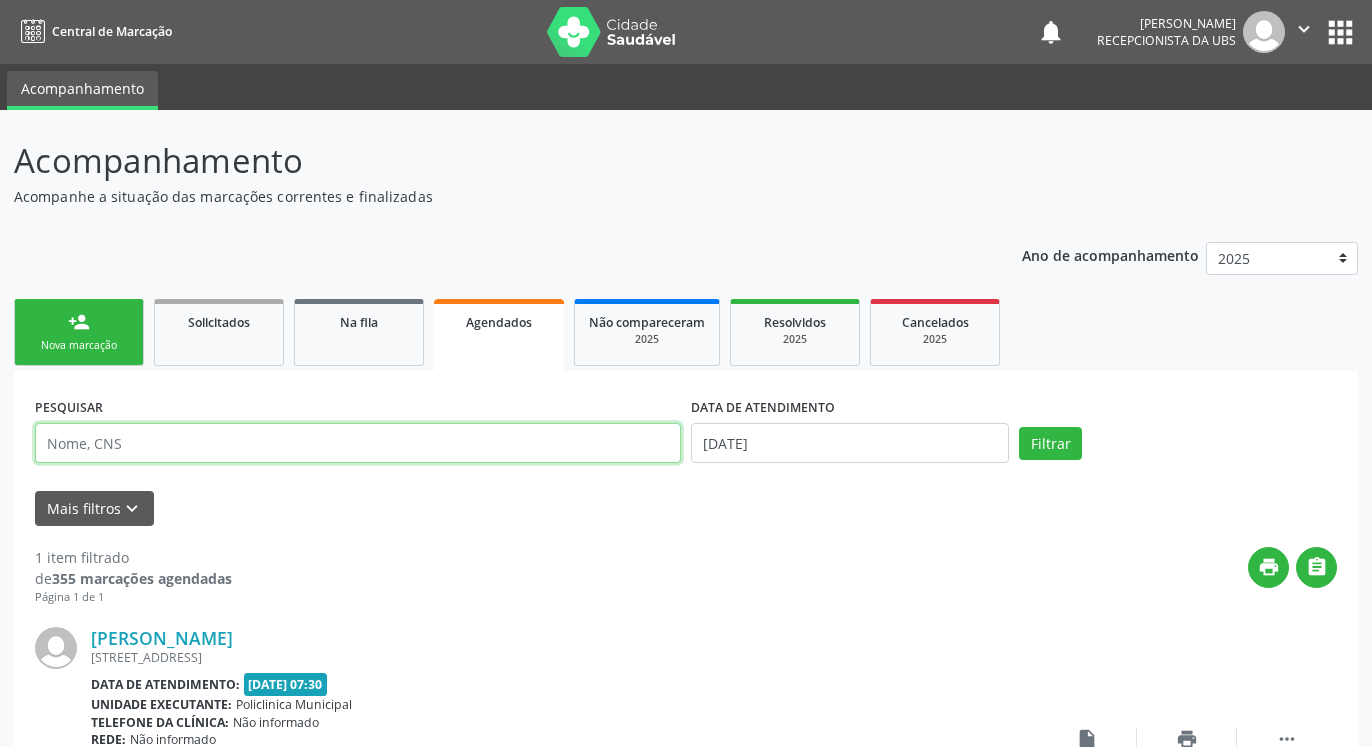 click at bounding box center [358, 443] 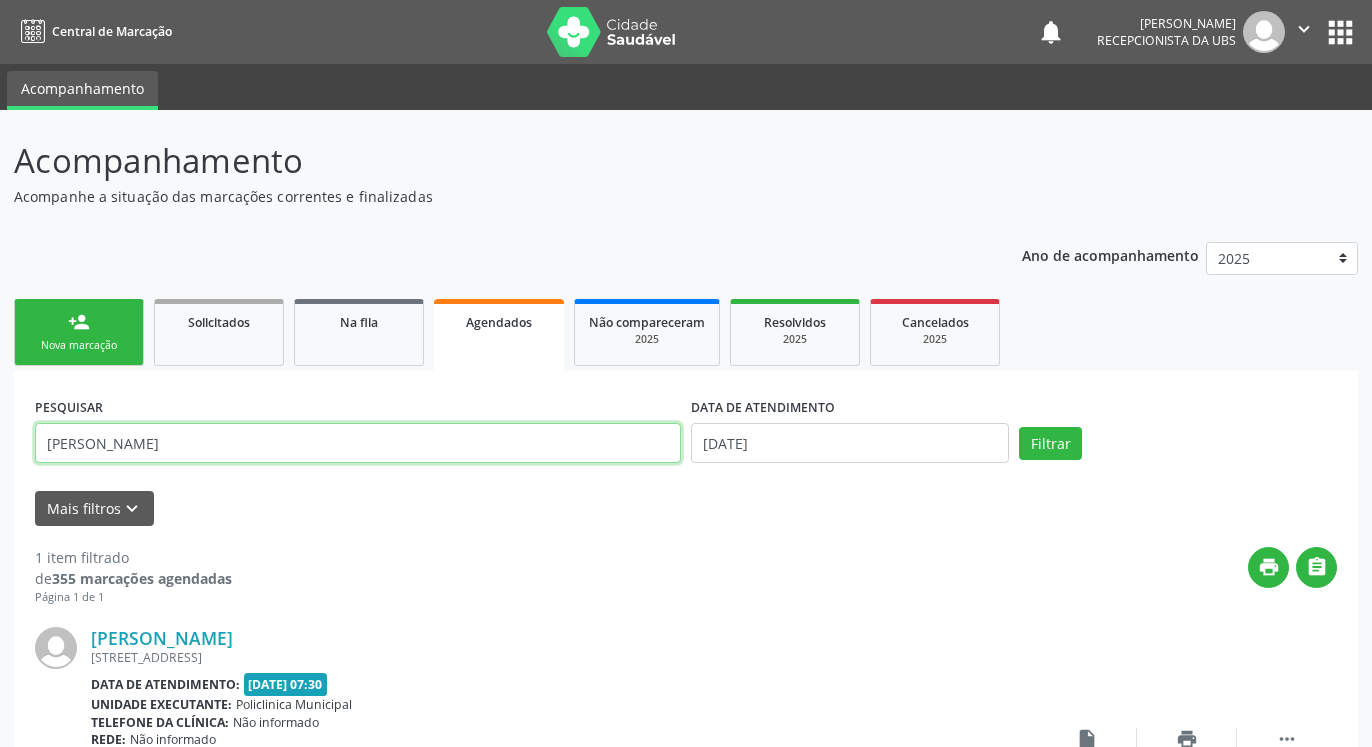 type on "[PERSON_NAME]" 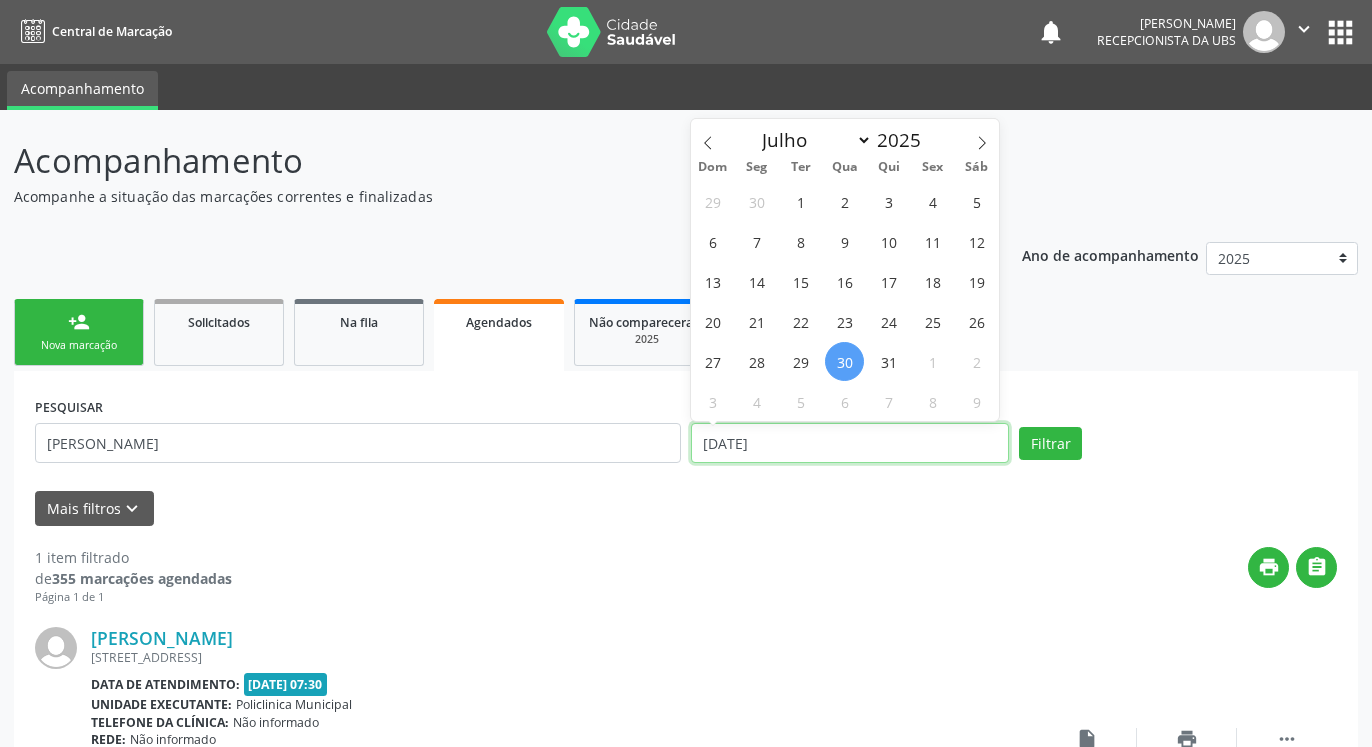 click on "[DATE]" at bounding box center (850, 443) 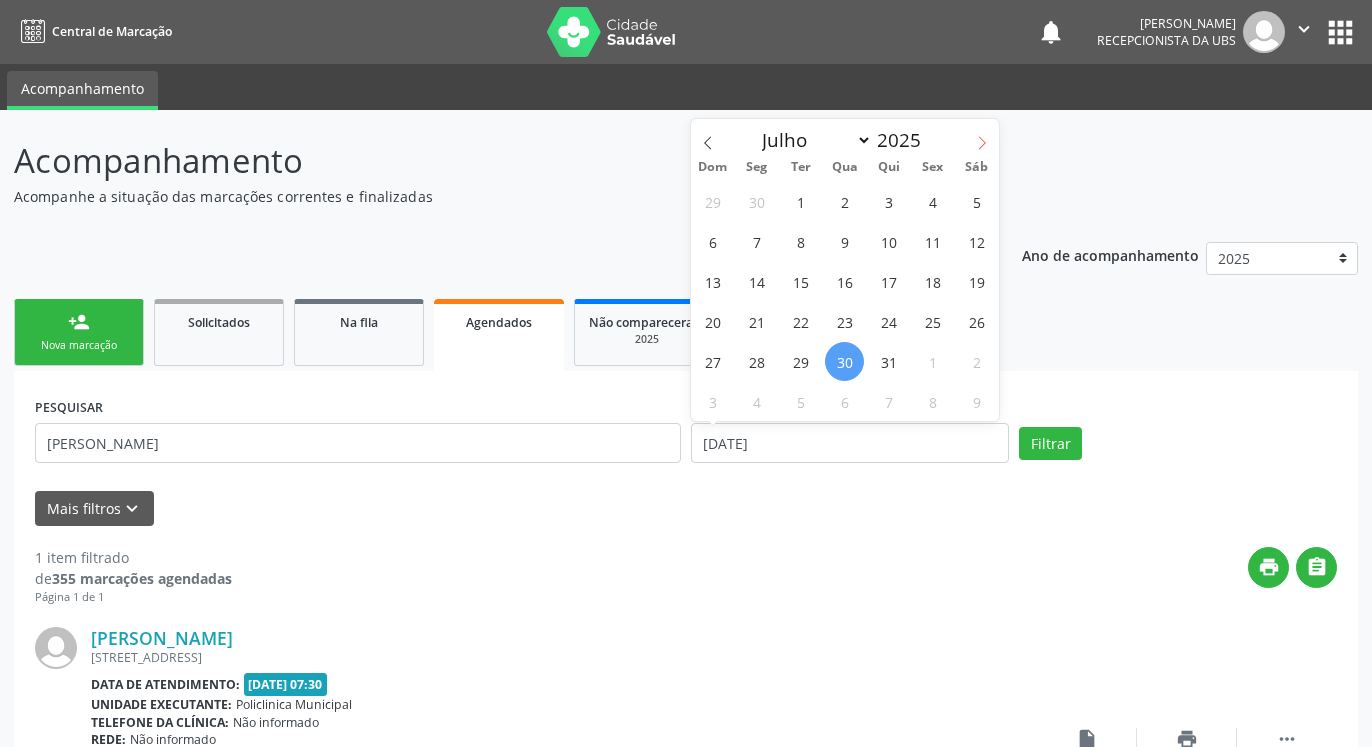 click 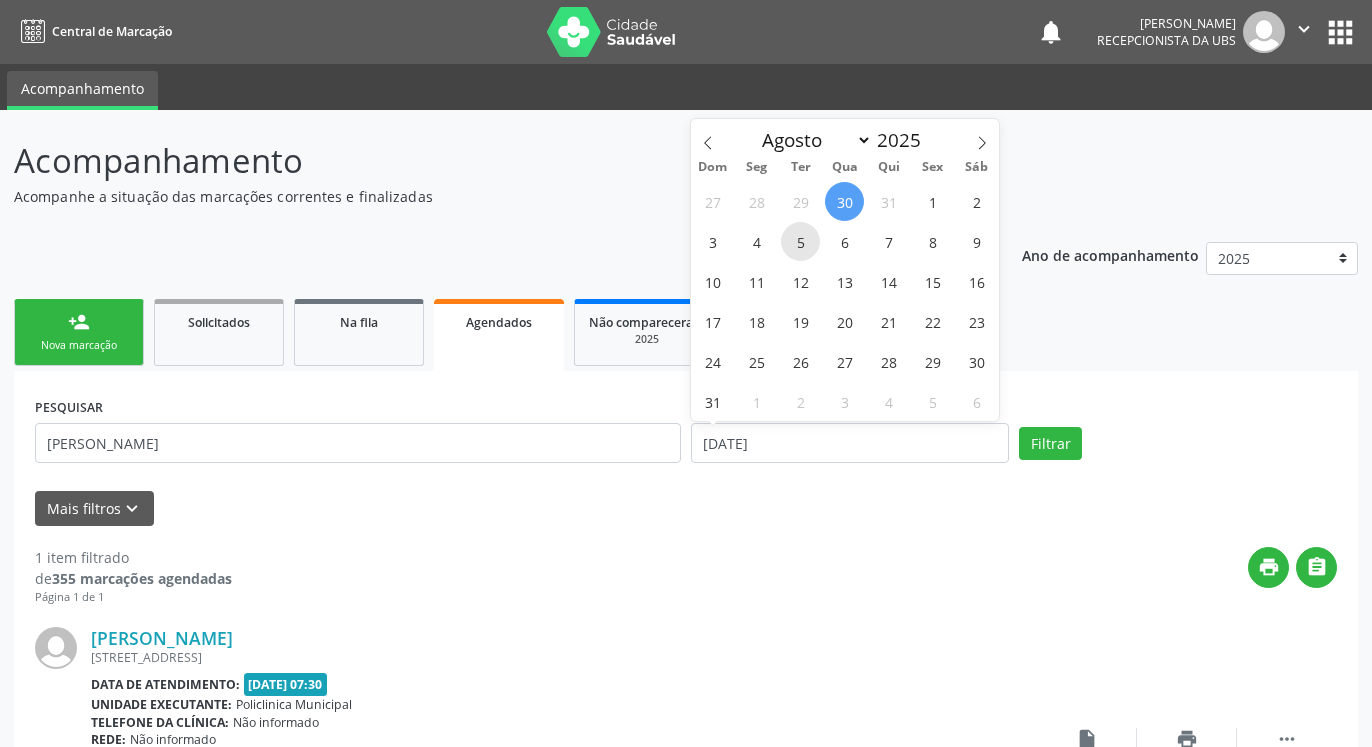 click on "5" at bounding box center (800, 241) 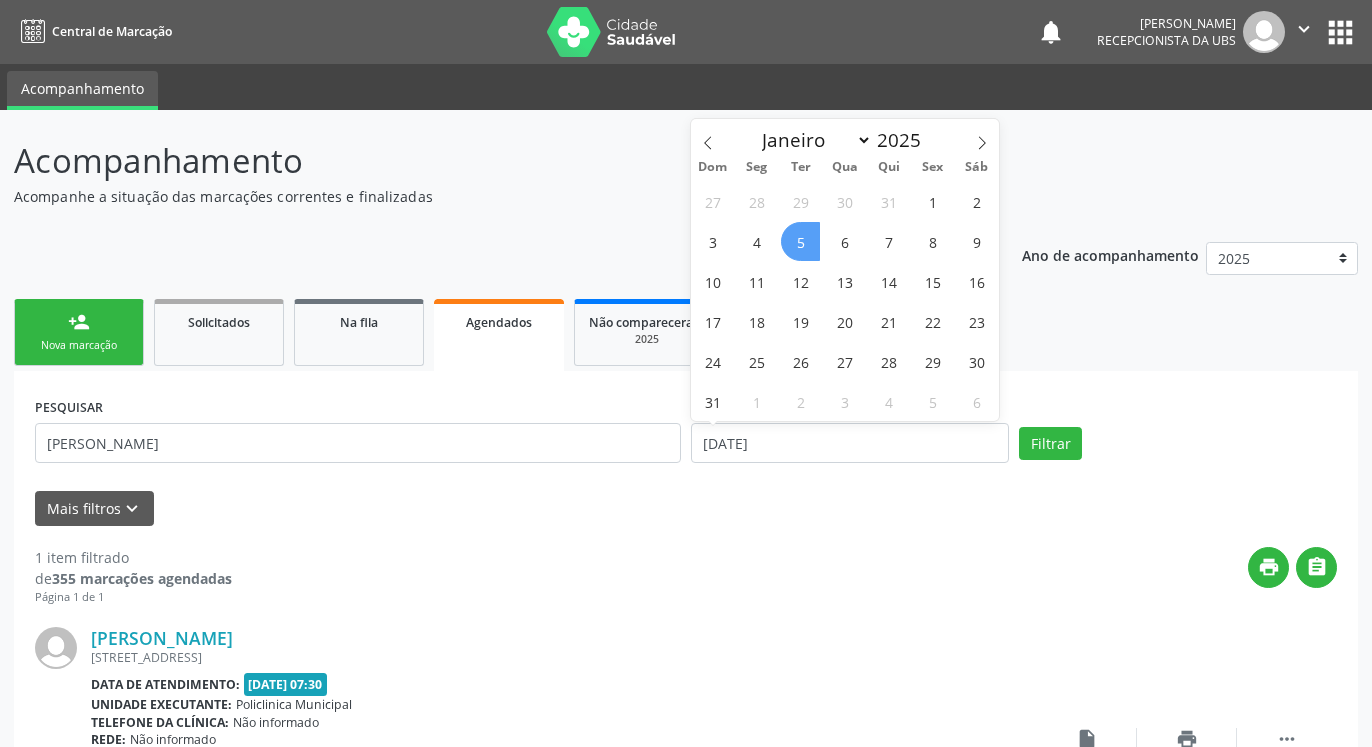 click on "5" at bounding box center (800, 241) 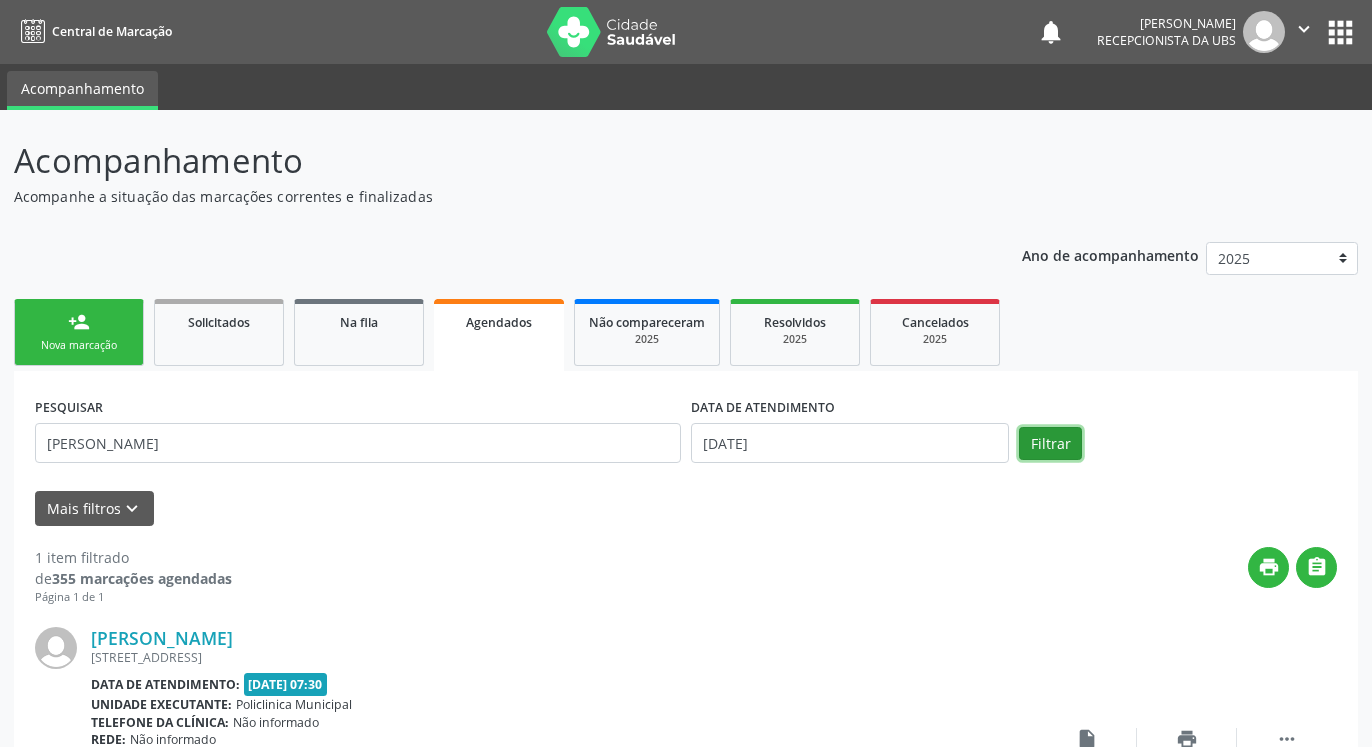 click on "Filtrar" at bounding box center [1050, 444] 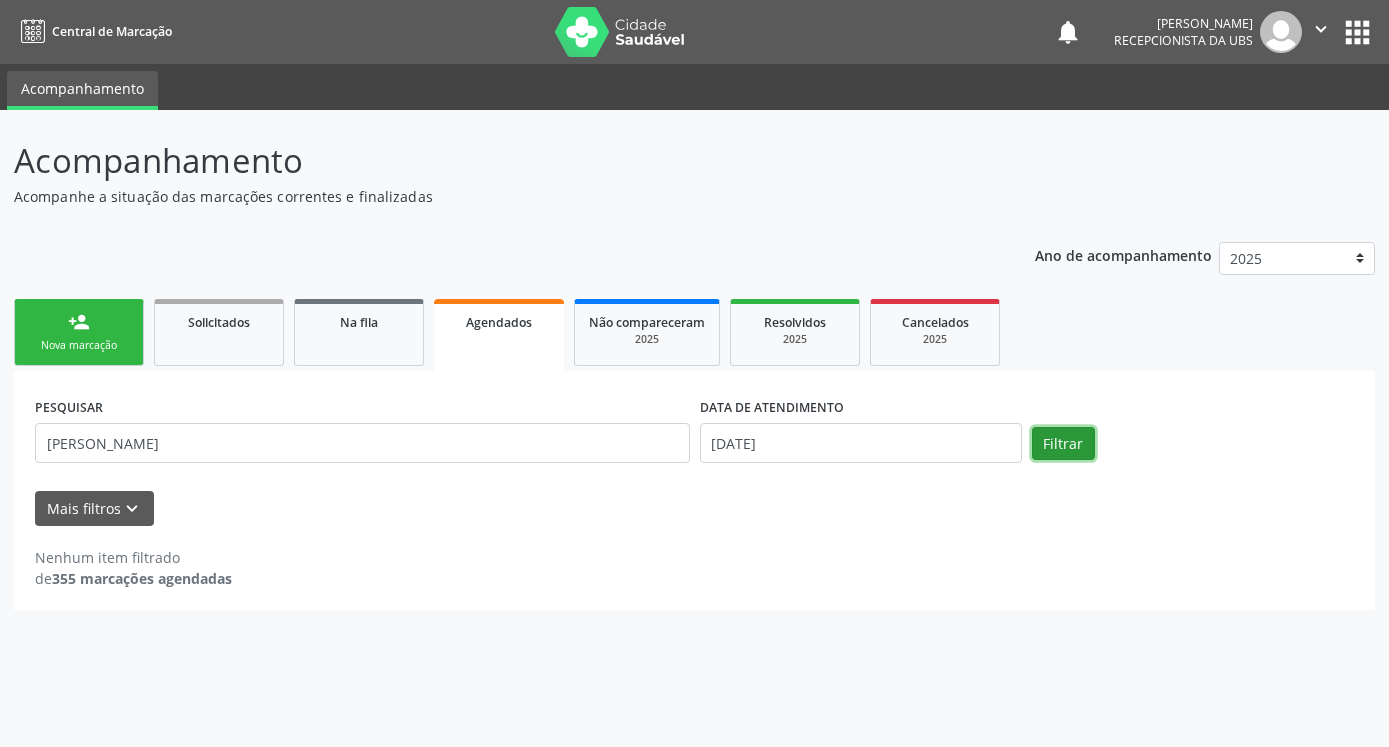 click on "Filtrar" at bounding box center [1063, 444] 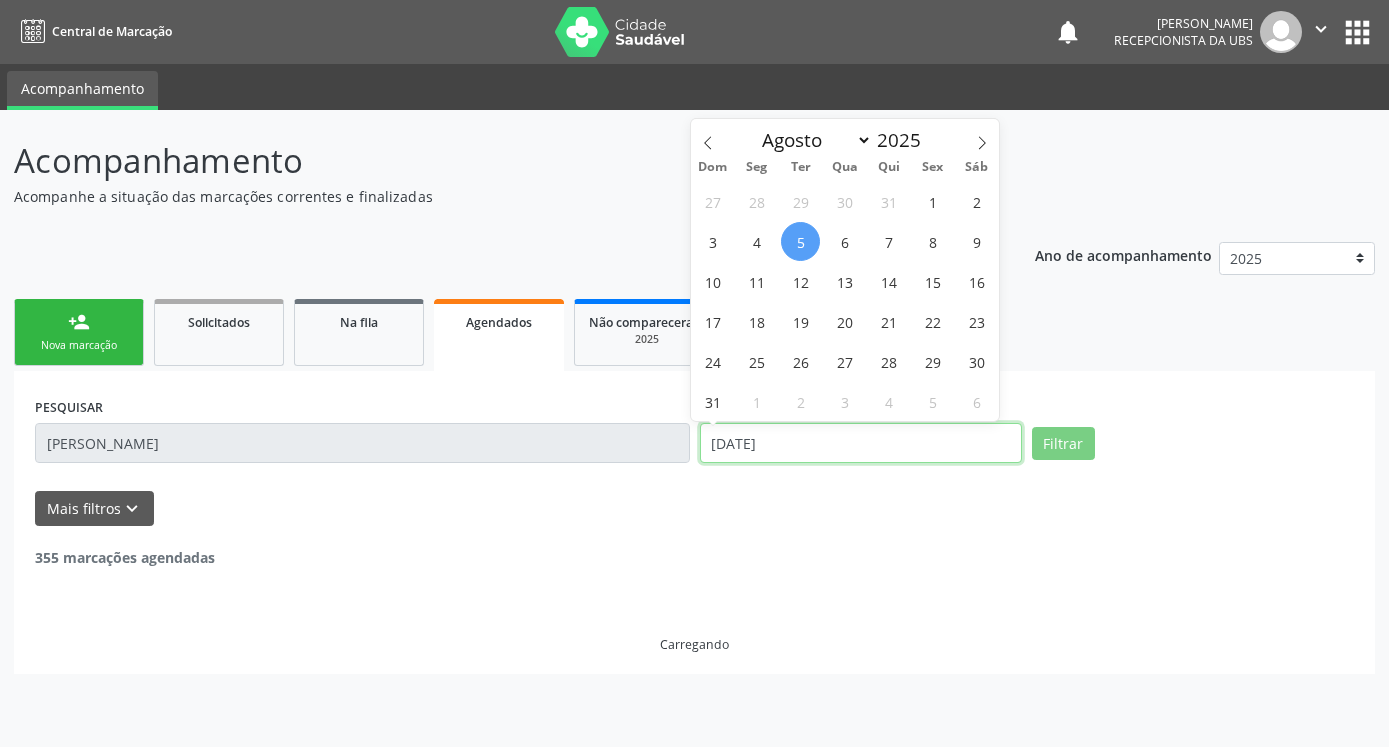 click on "[DATE]" at bounding box center (861, 443) 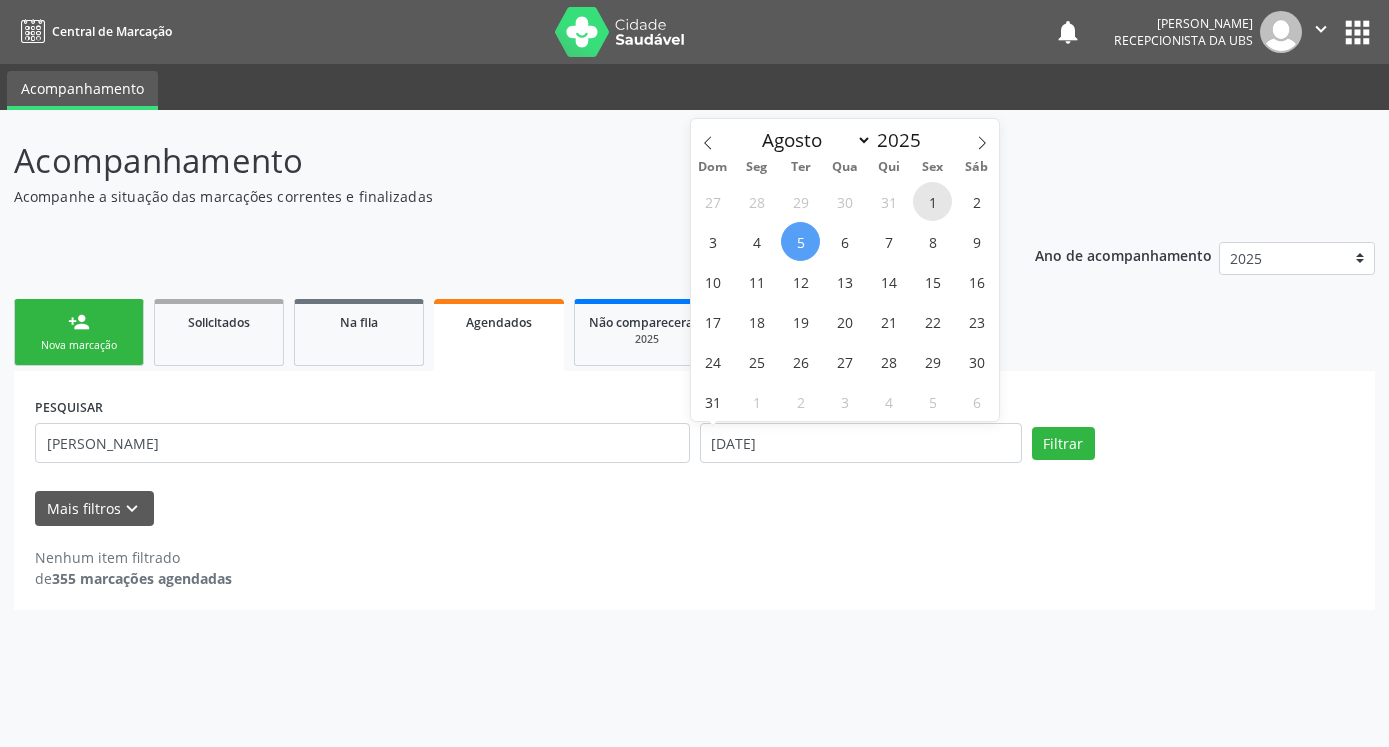 click on "1" at bounding box center [932, 201] 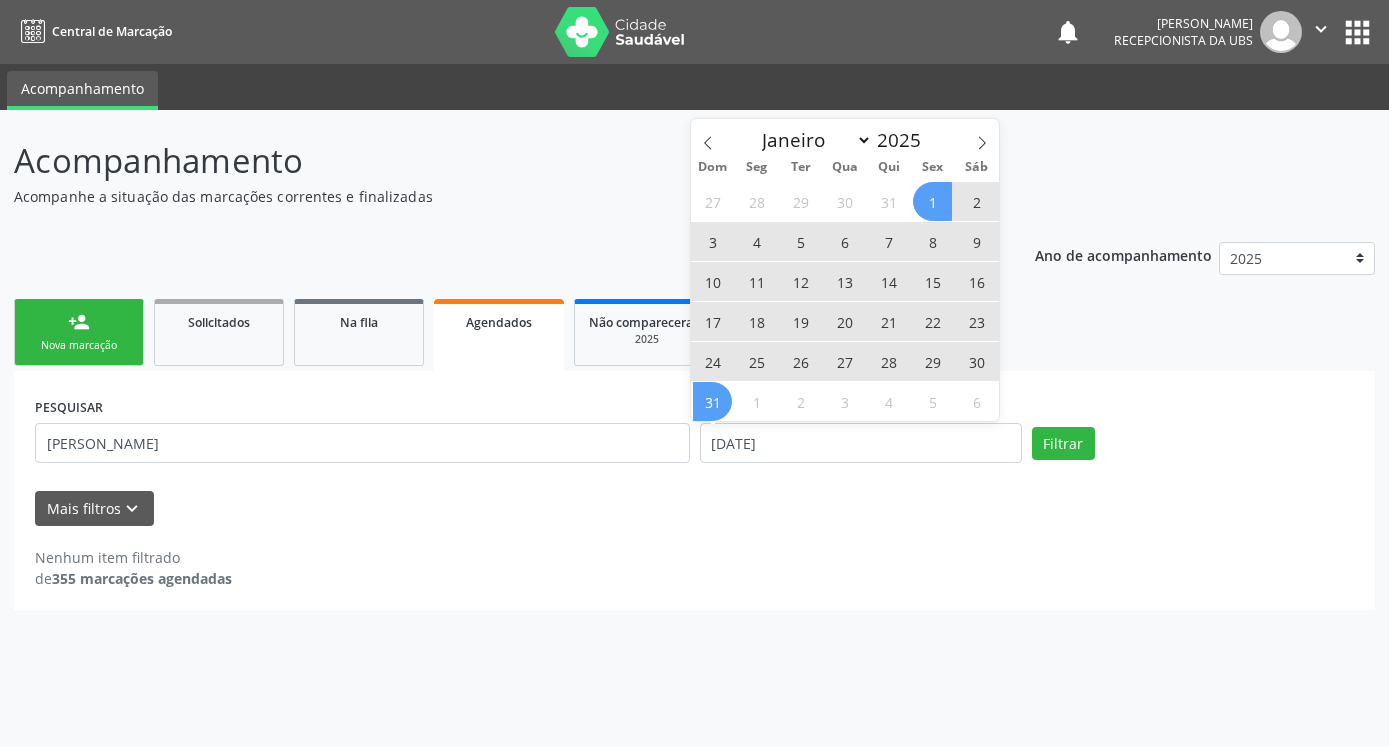 click on "31" at bounding box center [712, 401] 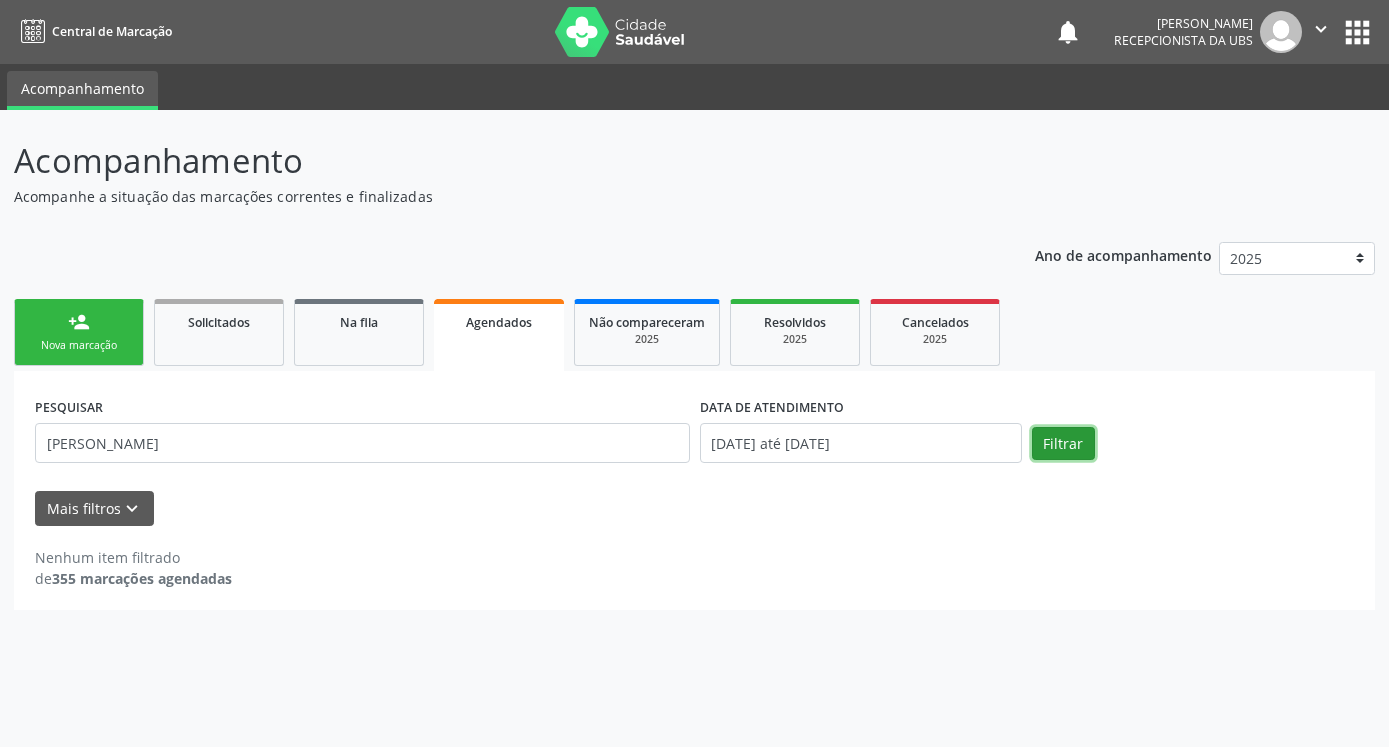 click on "Filtrar" at bounding box center (1063, 444) 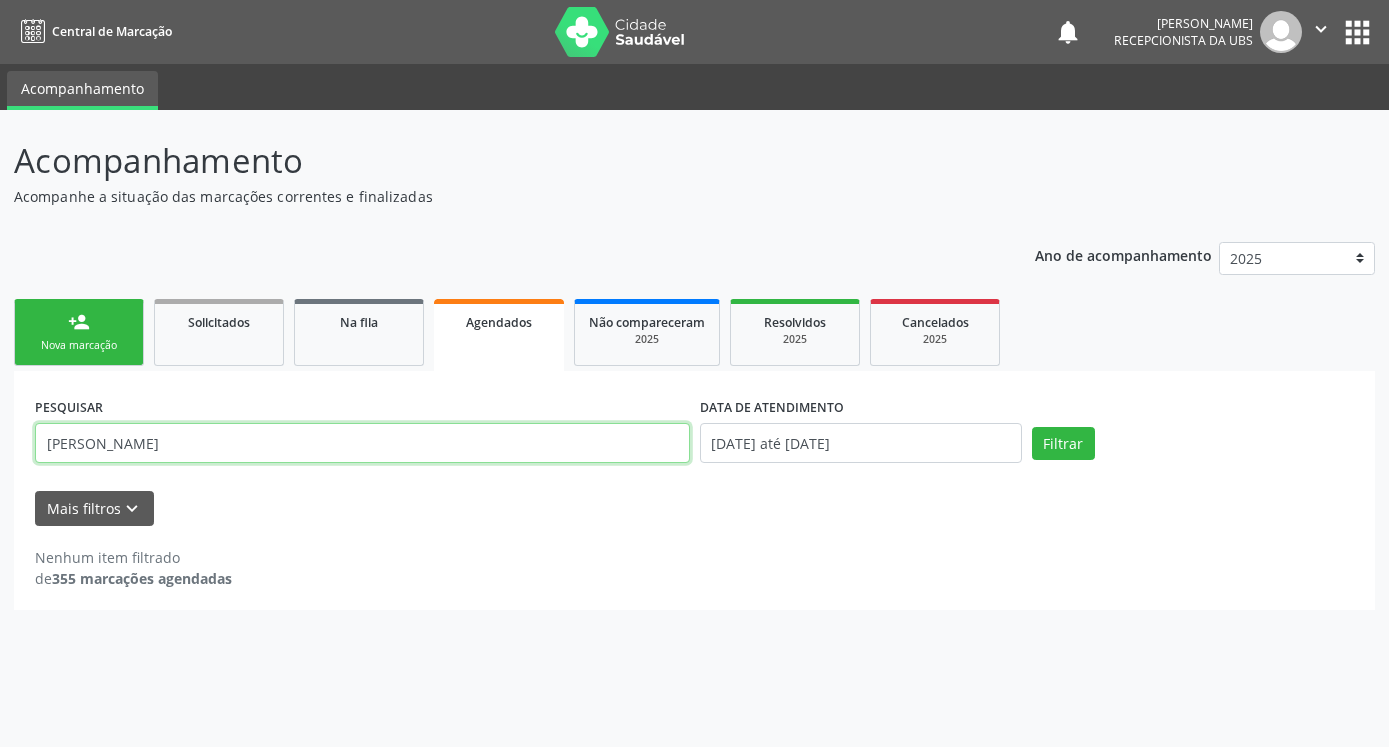 click on "[PERSON_NAME]" at bounding box center (362, 443) 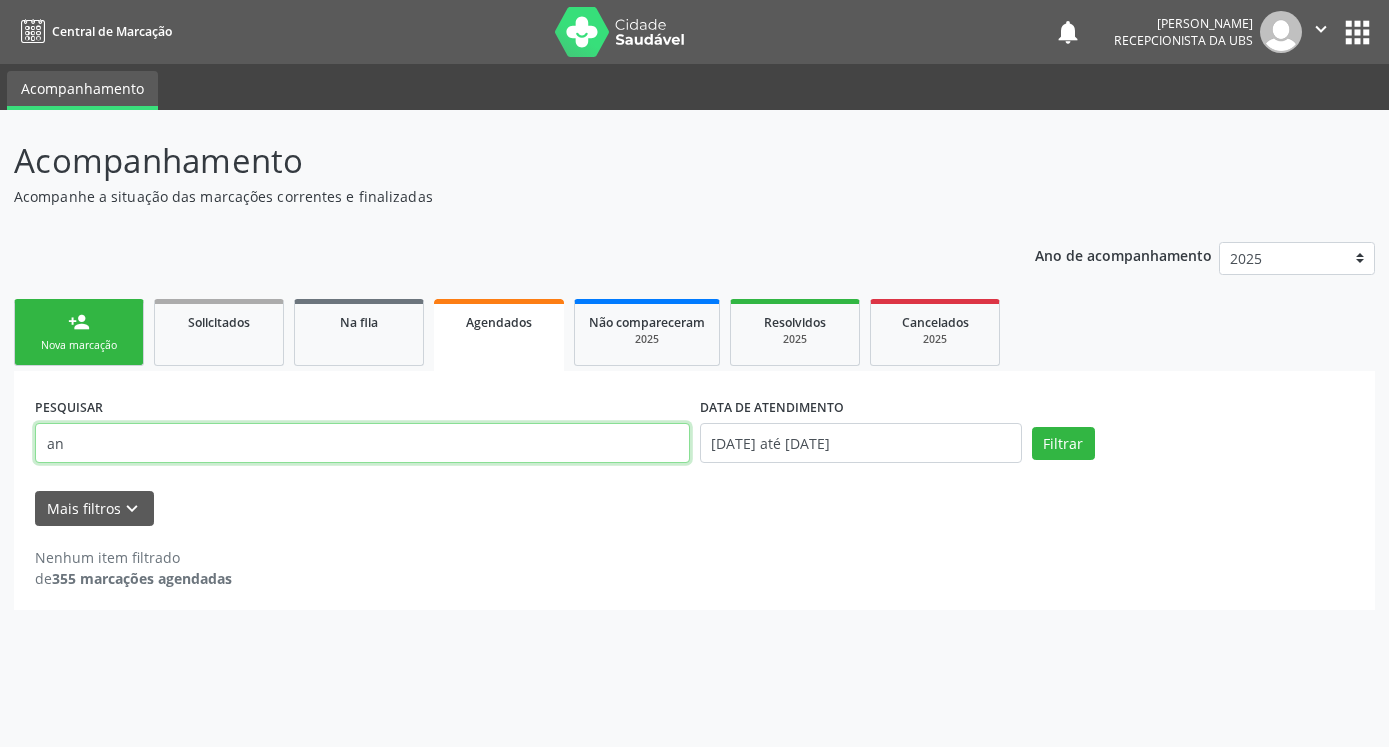 type on "a" 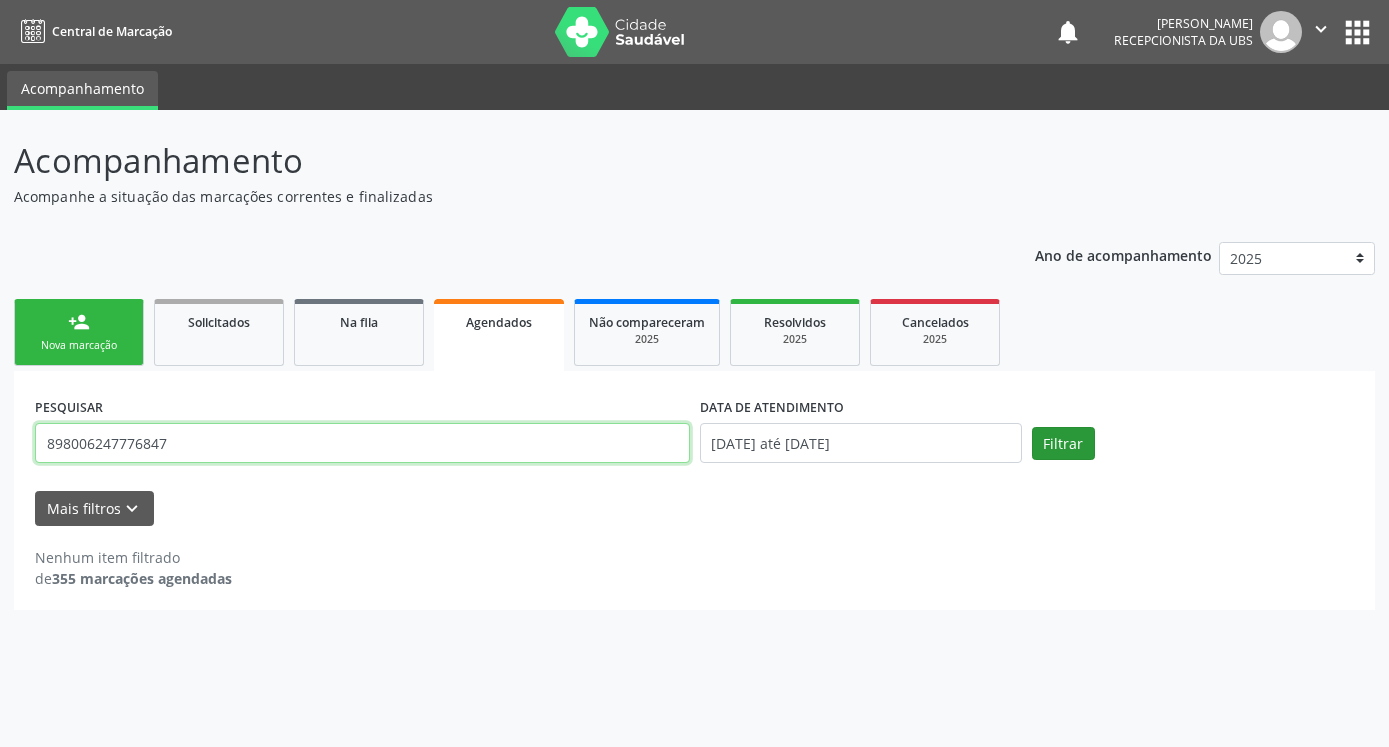 type on "898006247776847" 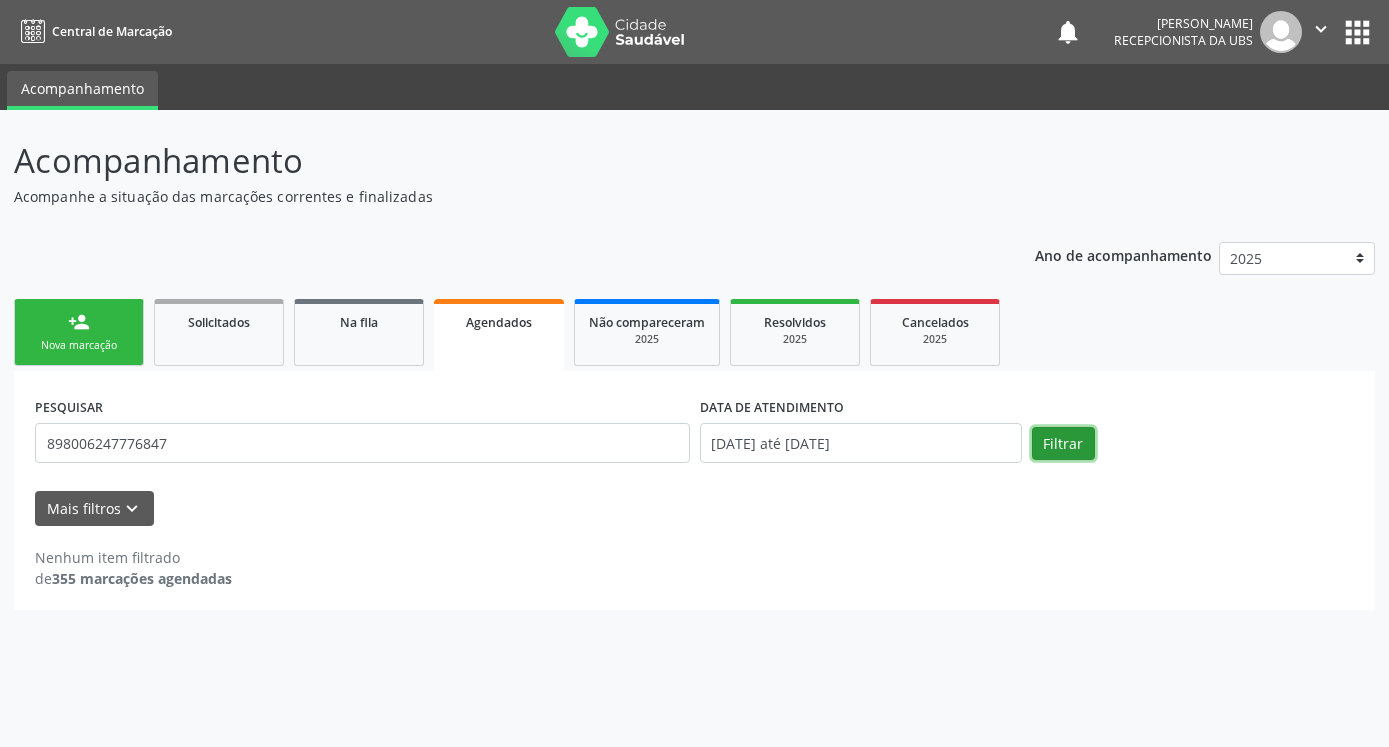 click on "Filtrar" at bounding box center [1063, 444] 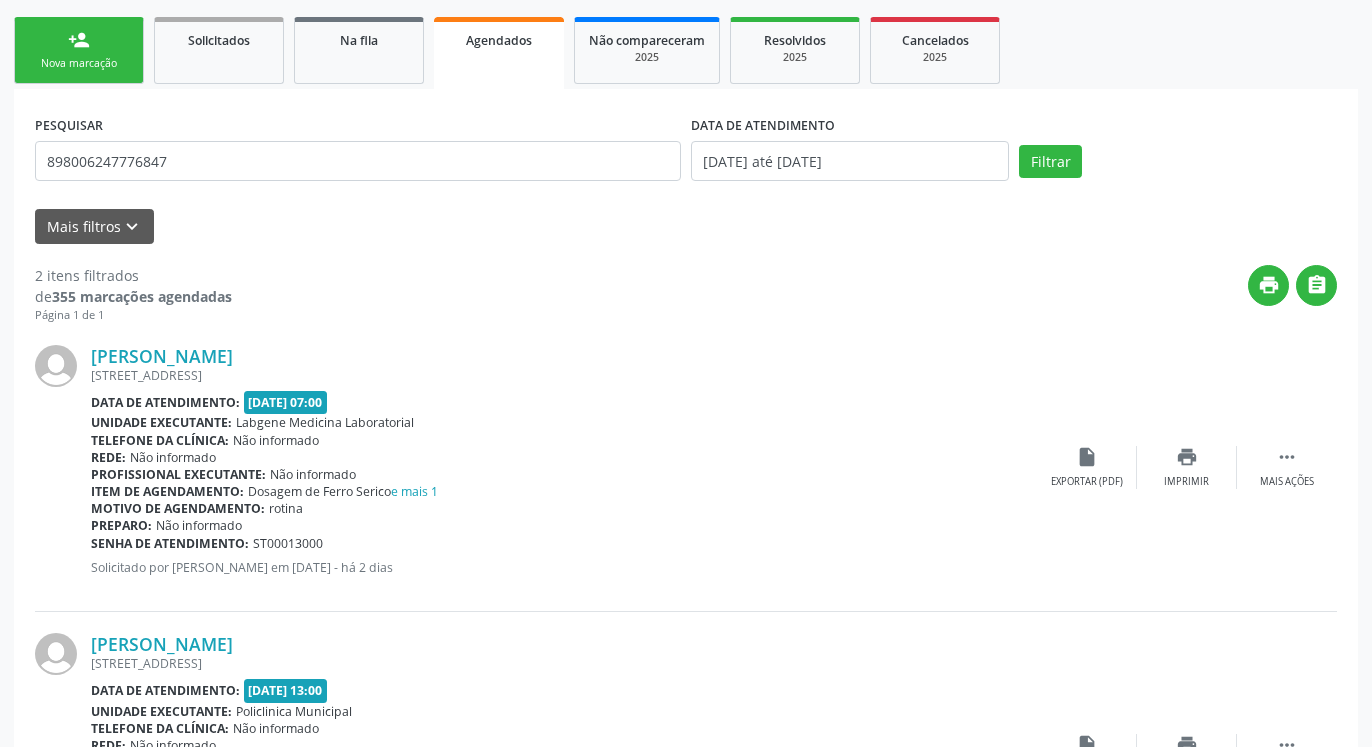 scroll, scrollTop: 306, scrollLeft: 0, axis: vertical 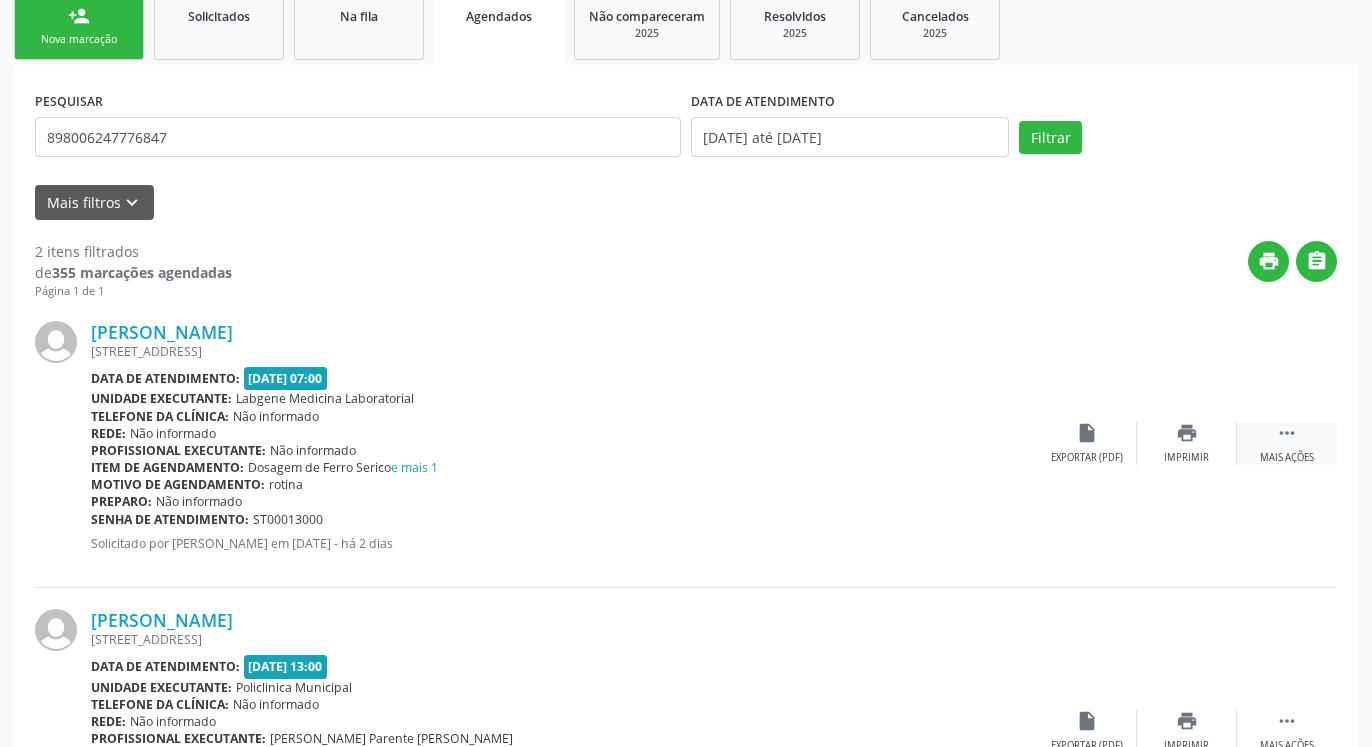 click on "" at bounding box center [1287, 433] 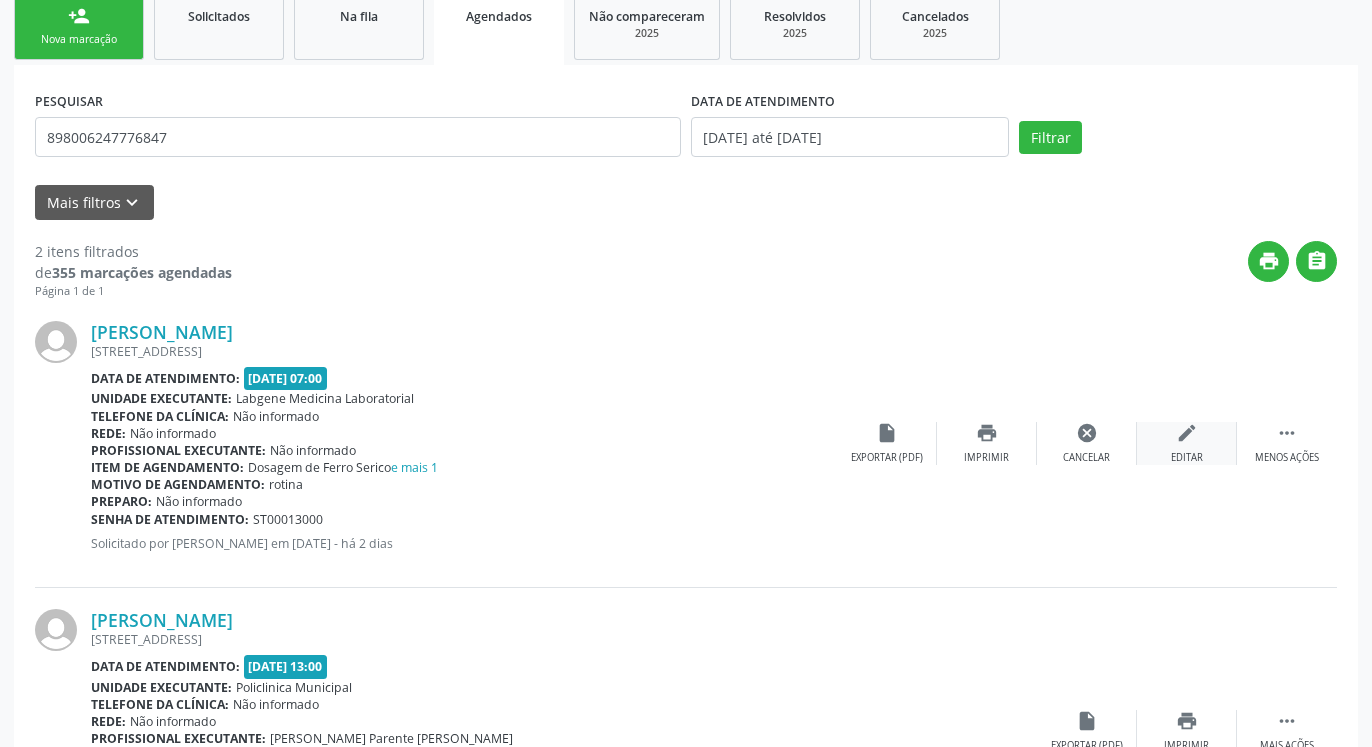 click on "edit
Editar" at bounding box center (1187, 443) 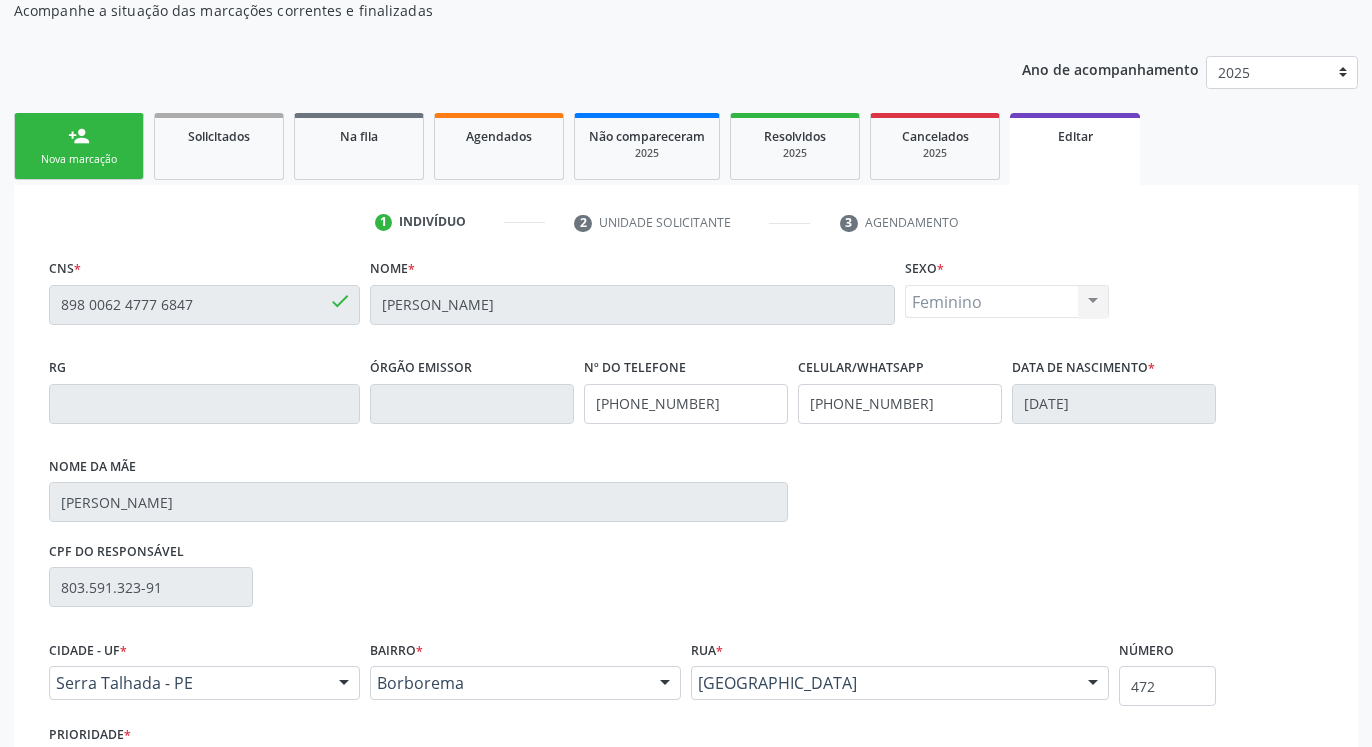 scroll, scrollTop: 350, scrollLeft: 0, axis: vertical 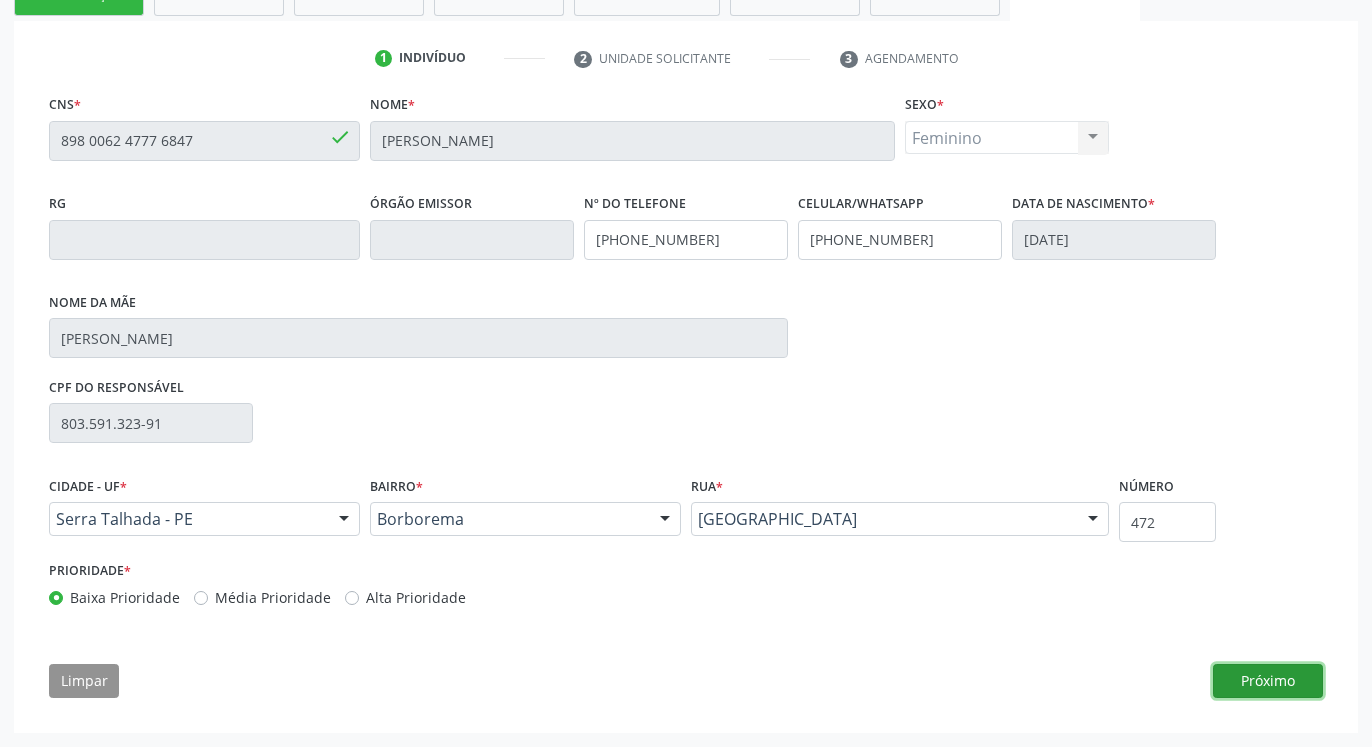 click on "Próximo" at bounding box center [1268, 681] 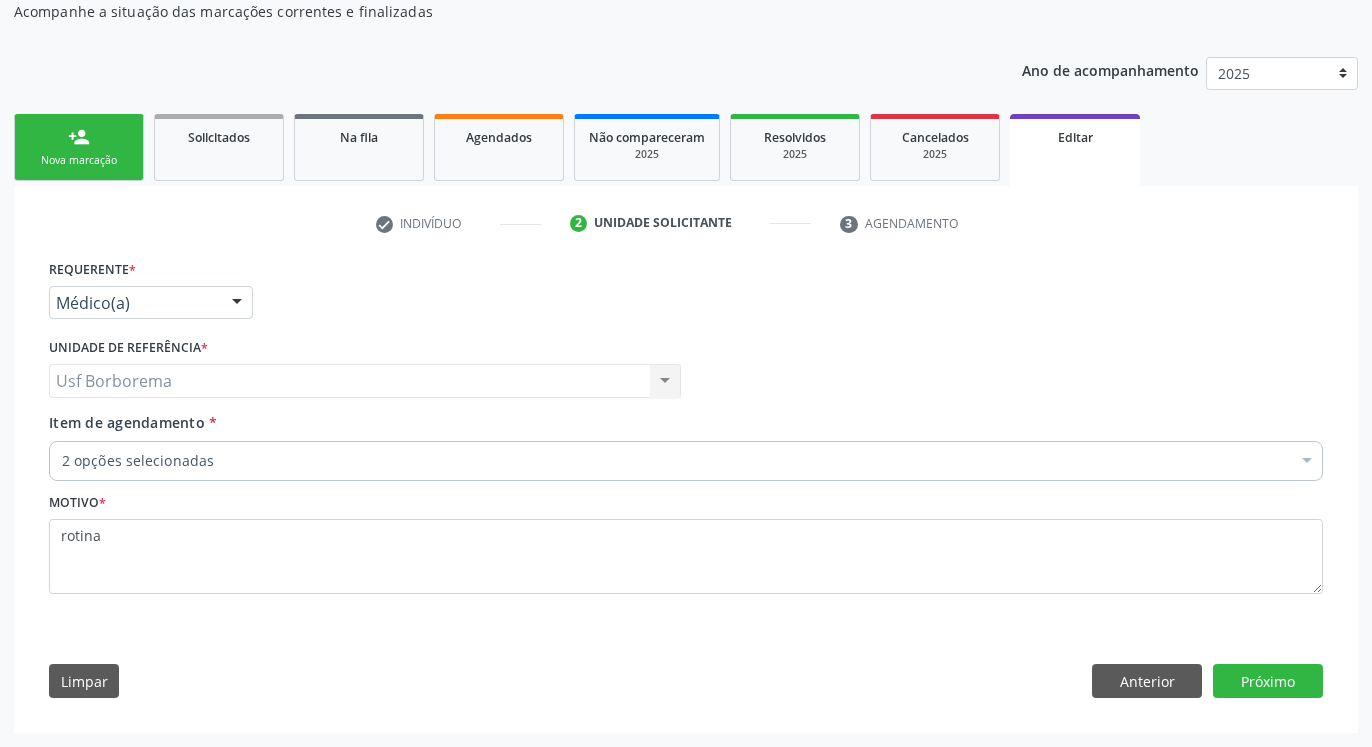 scroll, scrollTop: 185, scrollLeft: 0, axis: vertical 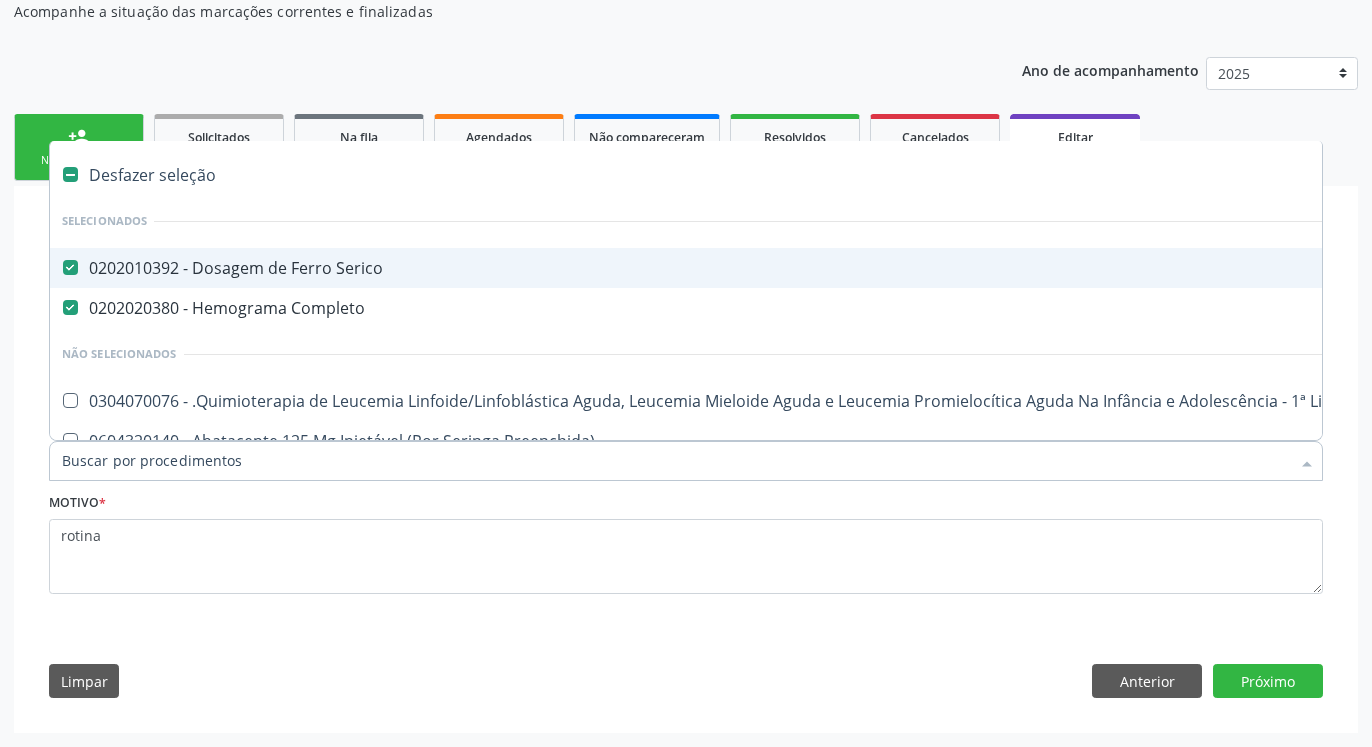 click at bounding box center (70, 267) 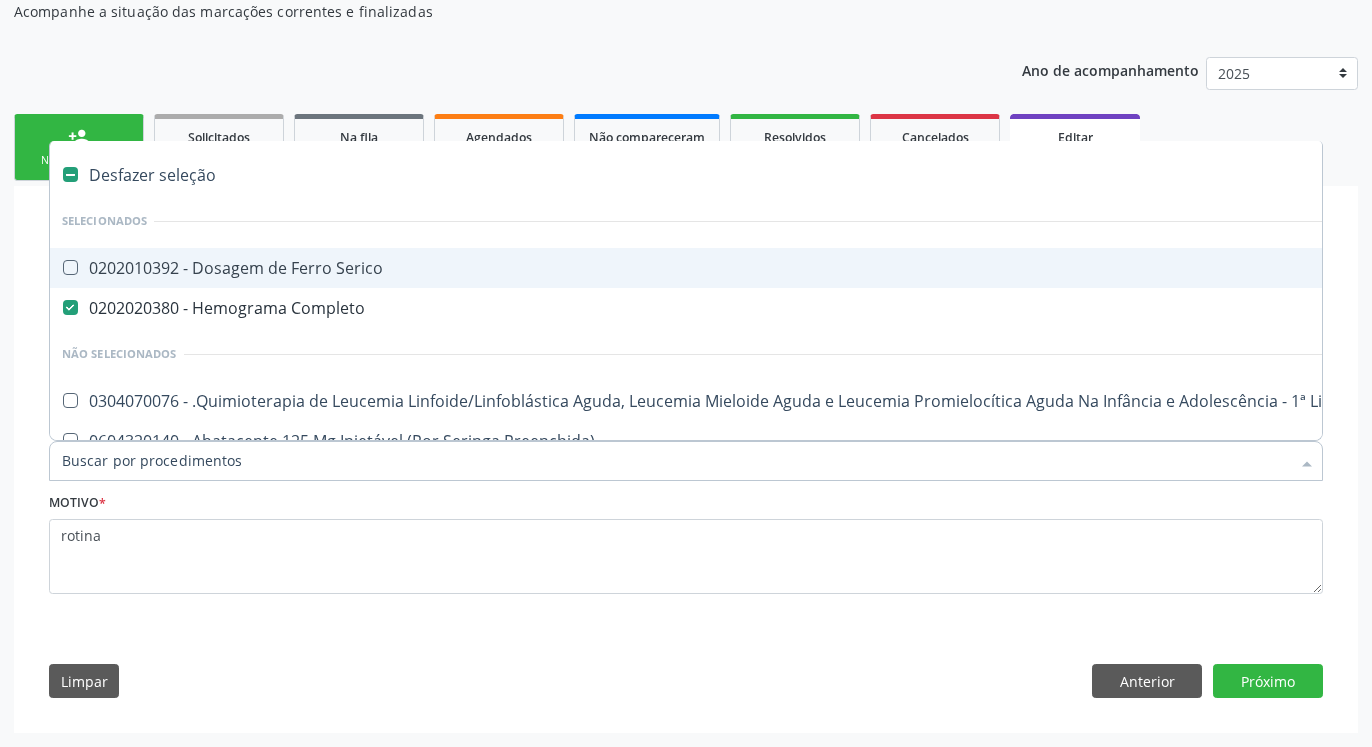 scroll, scrollTop: 83, scrollLeft: 0, axis: vertical 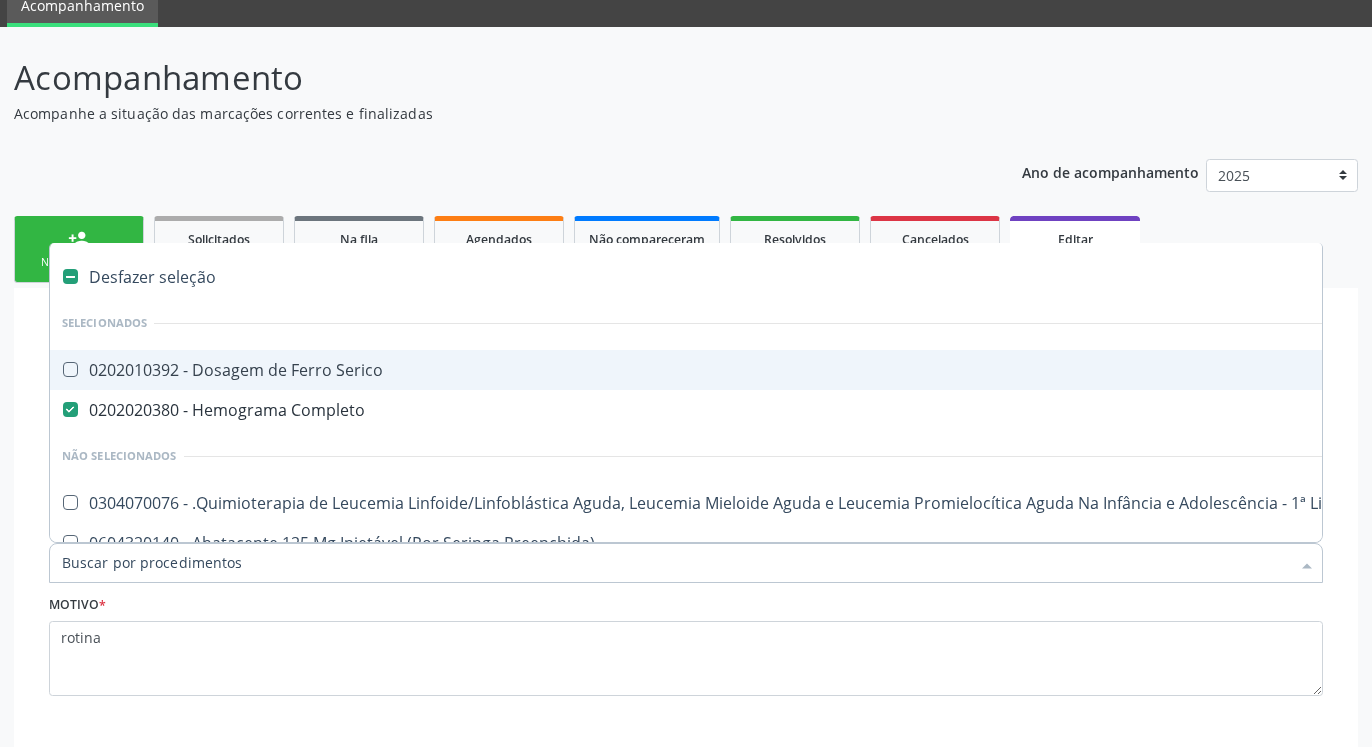 click at bounding box center (70, 369) 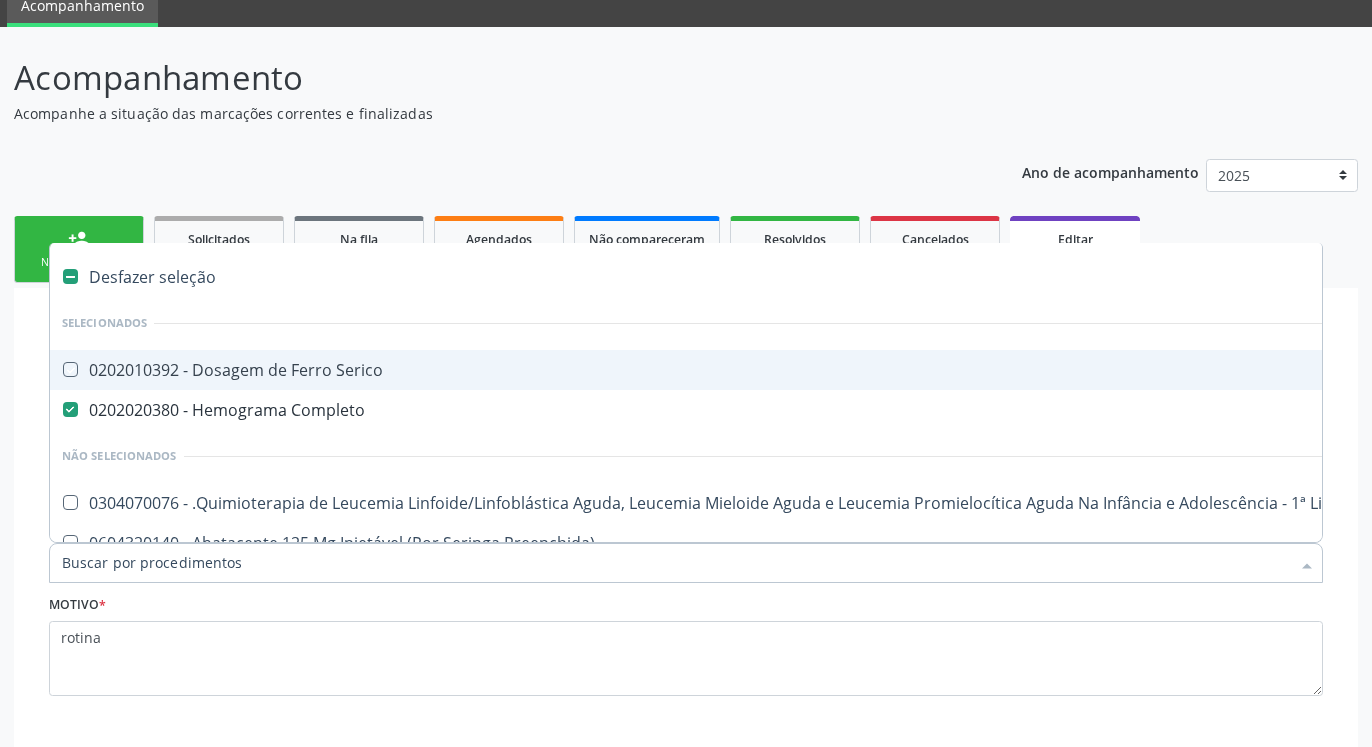 checkbox on "true" 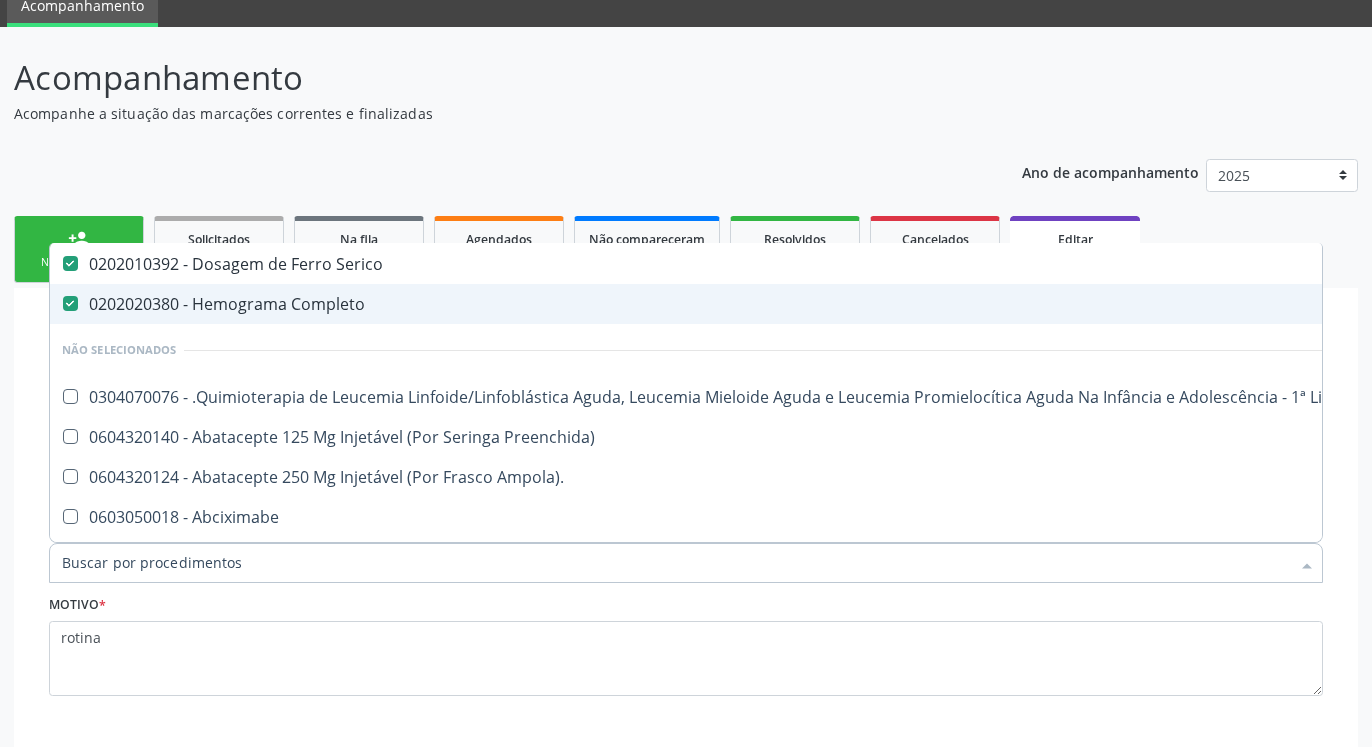 scroll, scrollTop: 792, scrollLeft: 0, axis: vertical 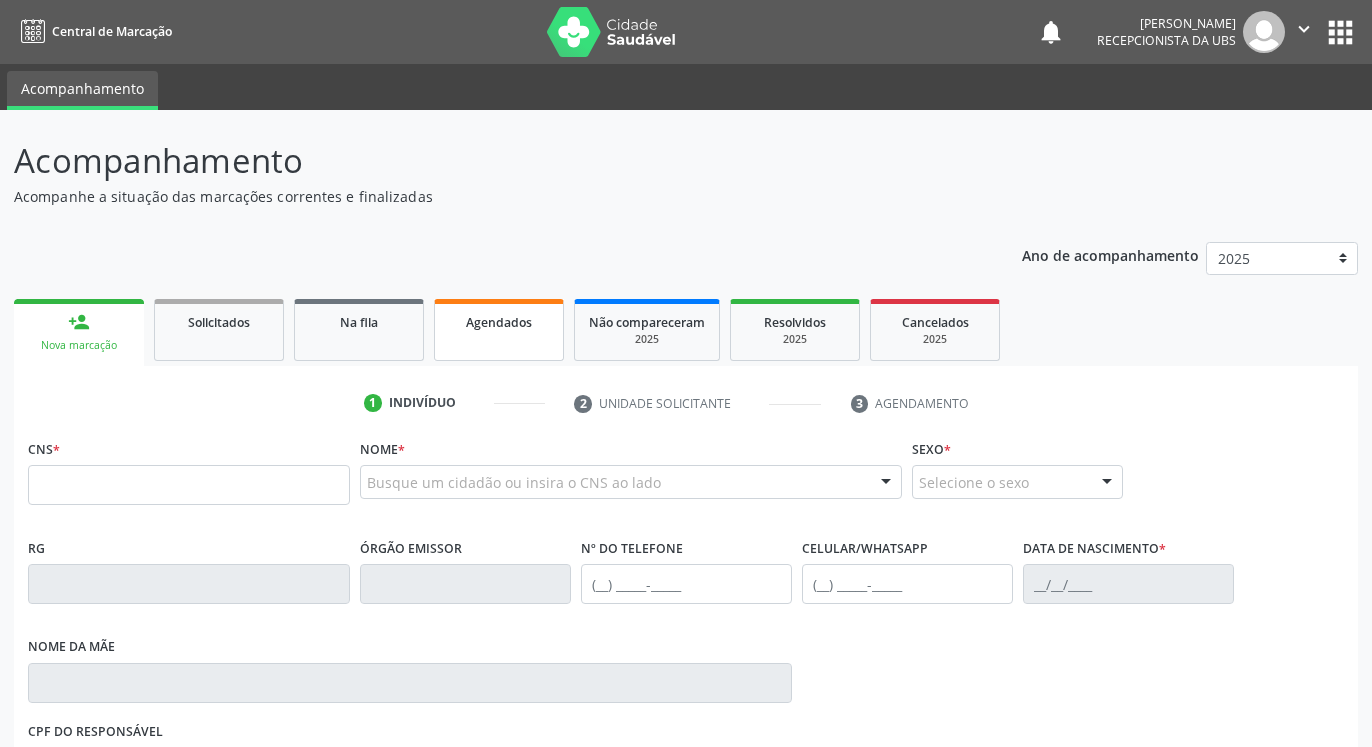 click on "Agendados" at bounding box center [499, 330] 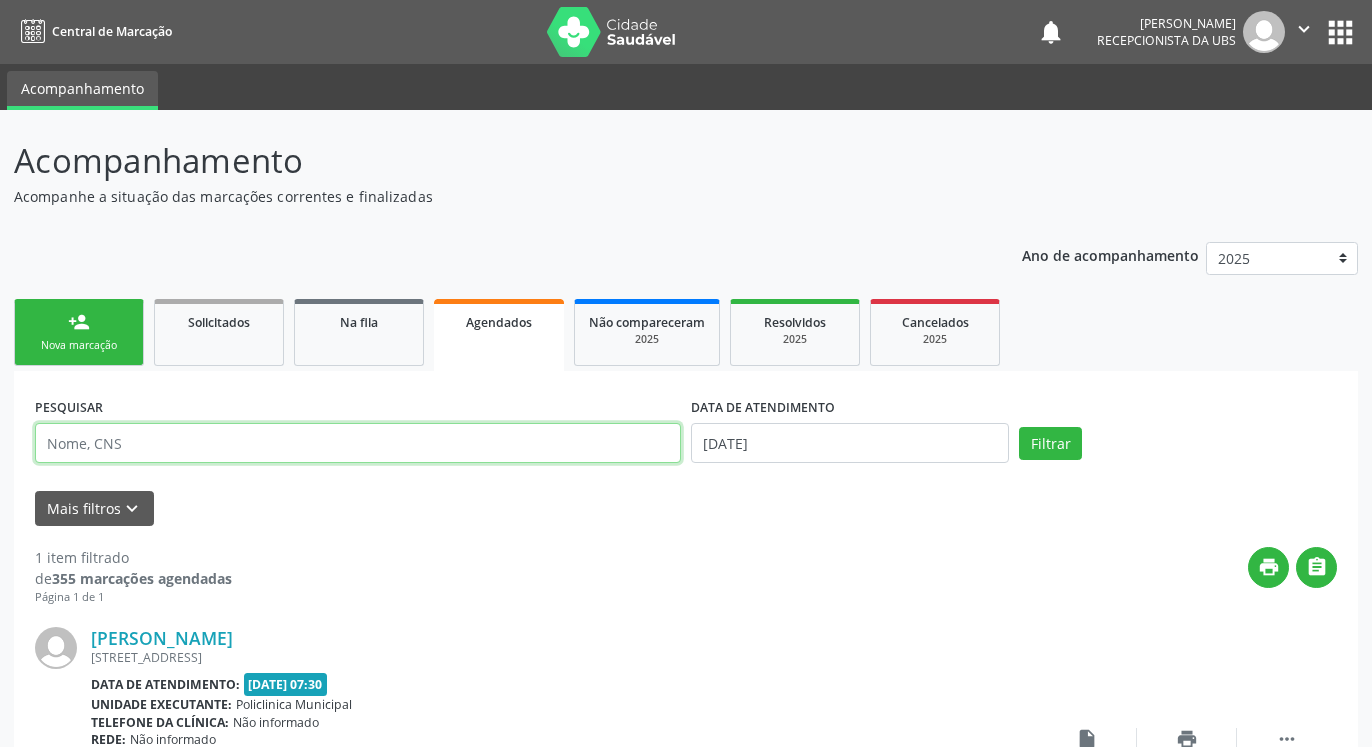 click at bounding box center (358, 443) 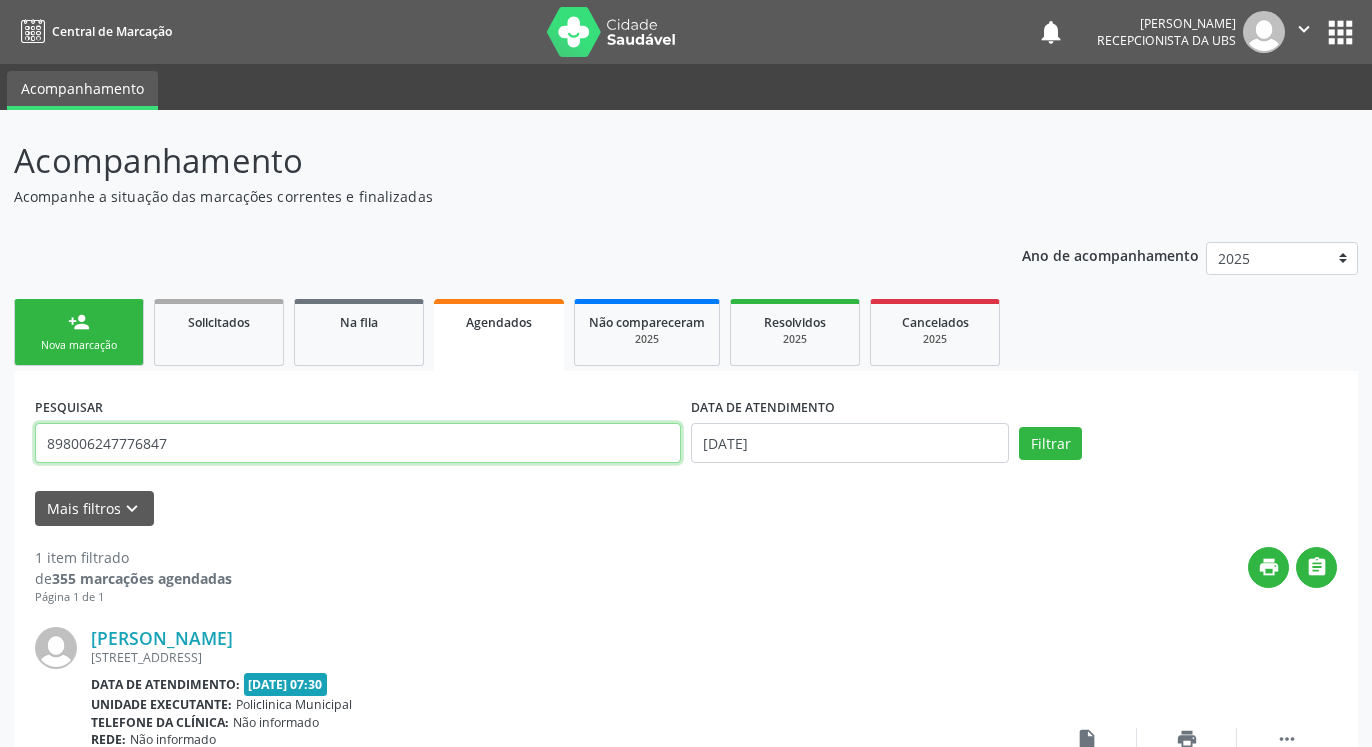 type on "898006247776847" 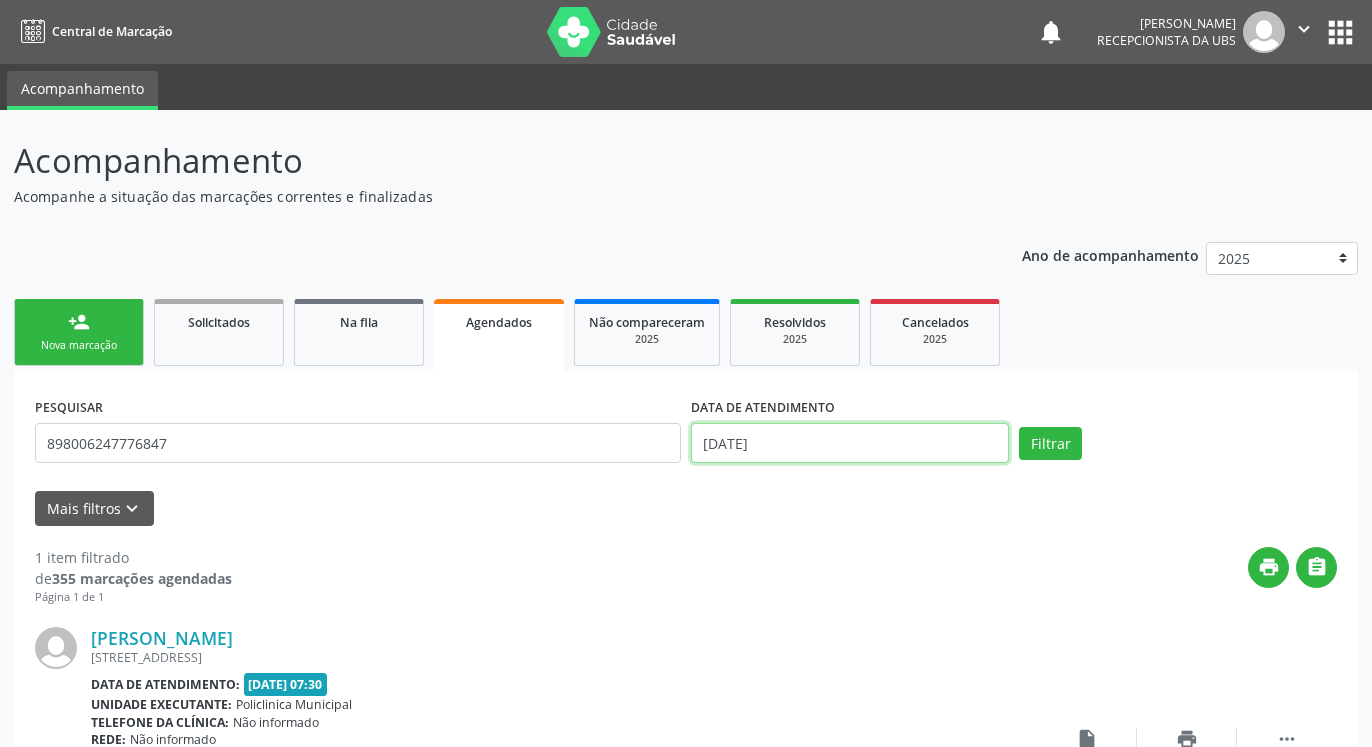 click on "[DATE]" at bounding box center [850, 443] 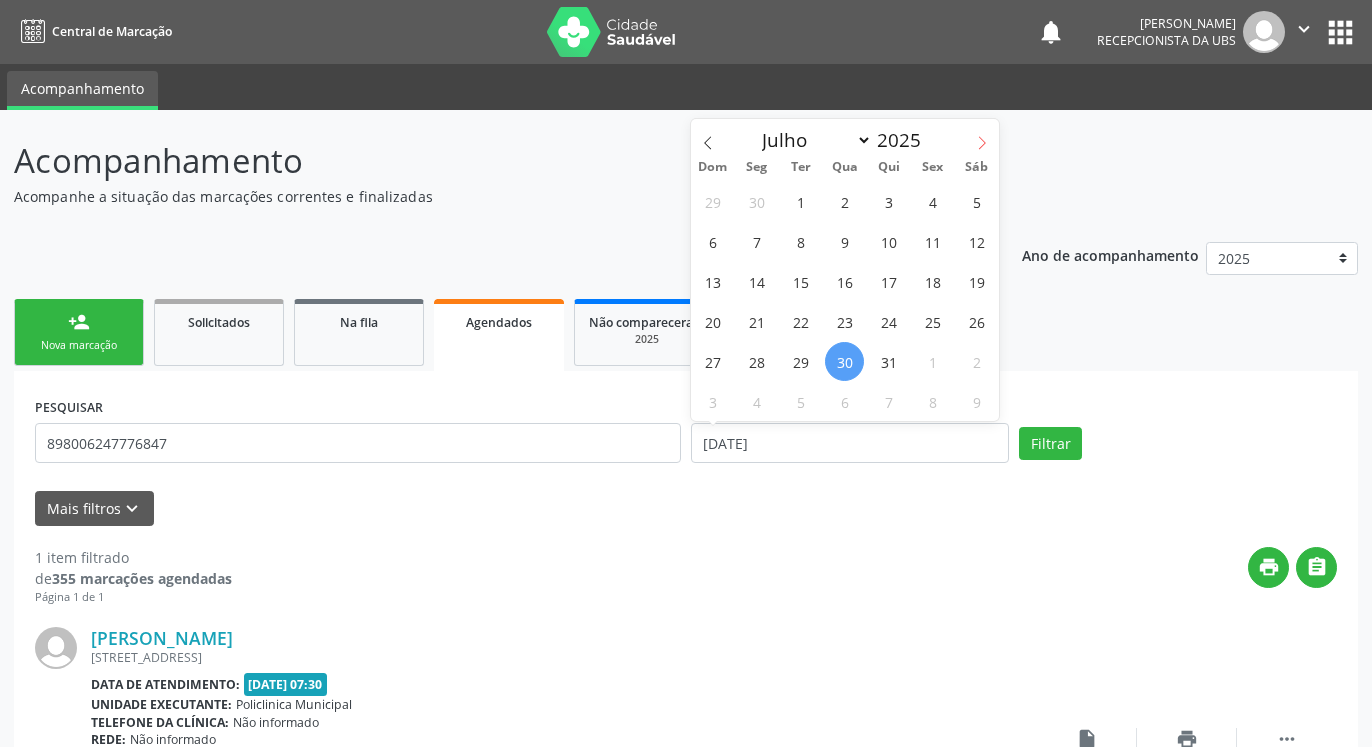 click at bounding box center (982, 136) 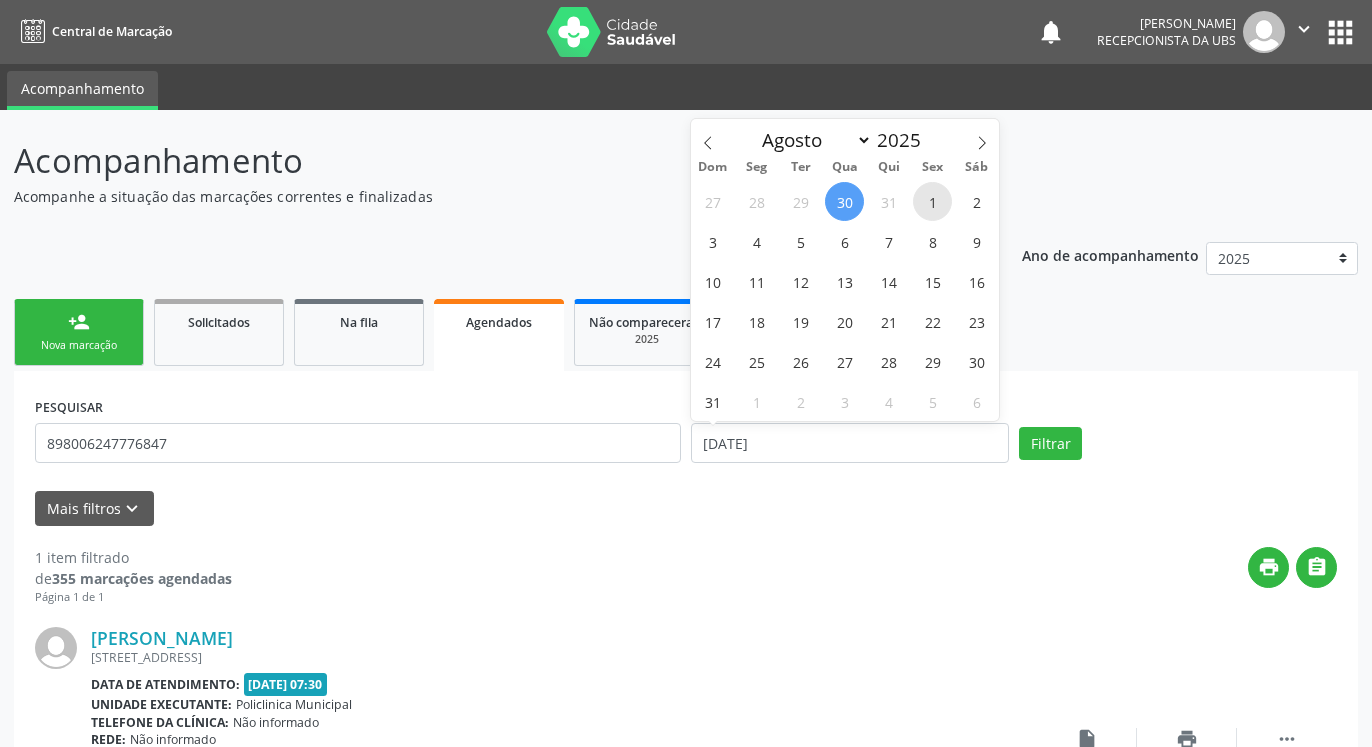 click on "1" at bounding box center [932, 201] 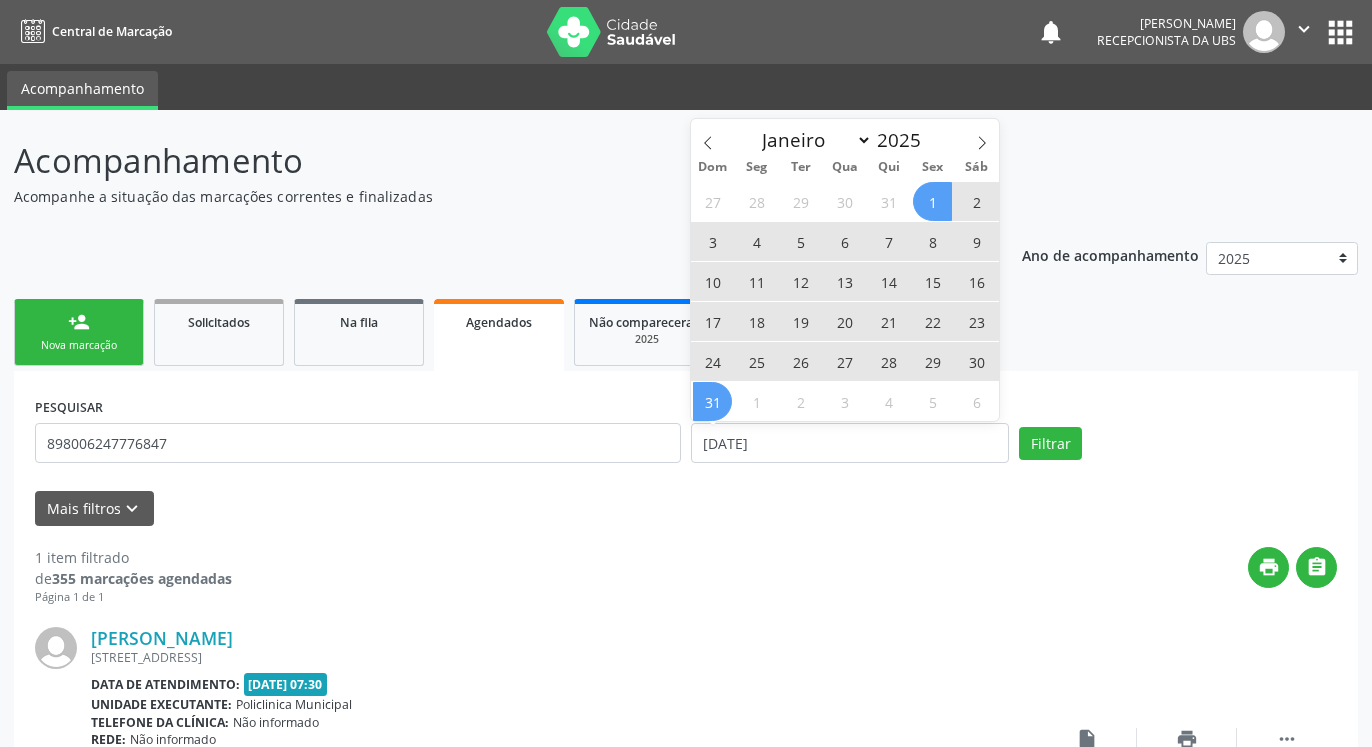 click on "31" at bounding box center [712, 401] 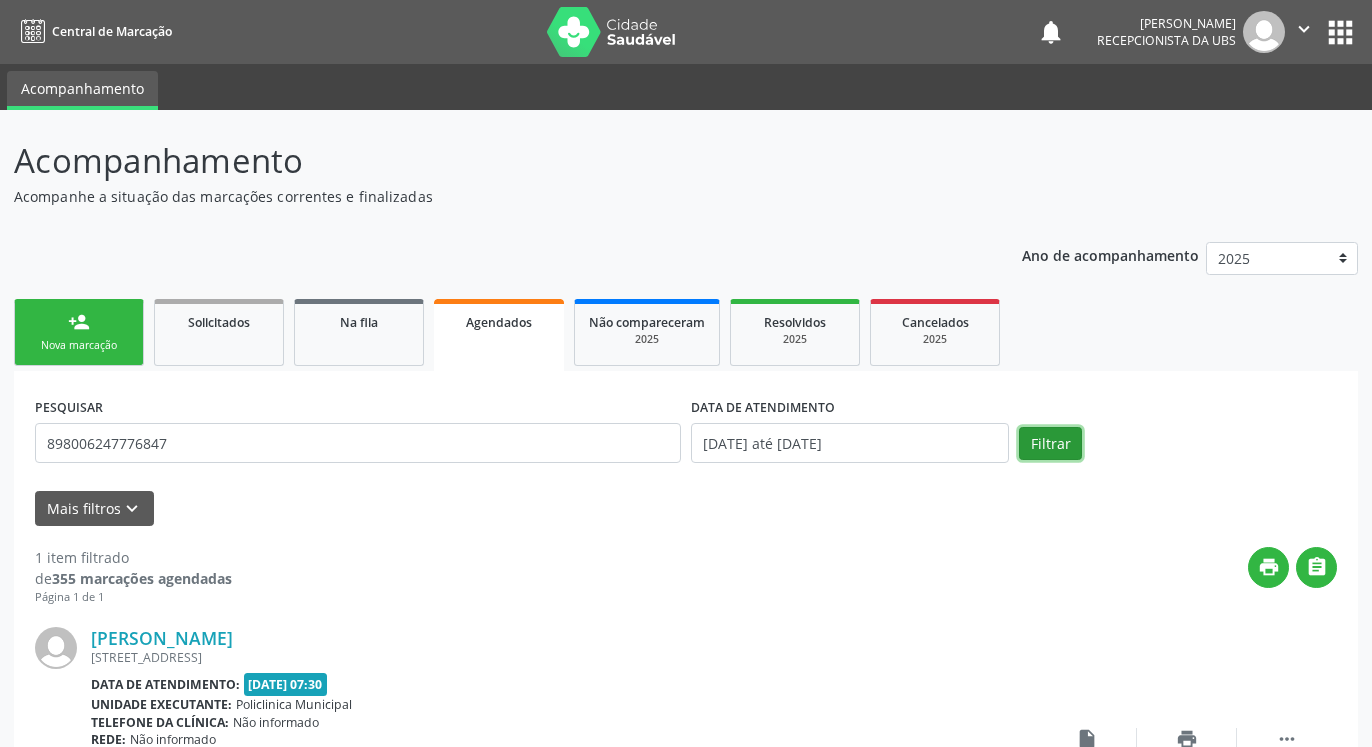 click on "Filtrar" at bounding box center (1050, 444) 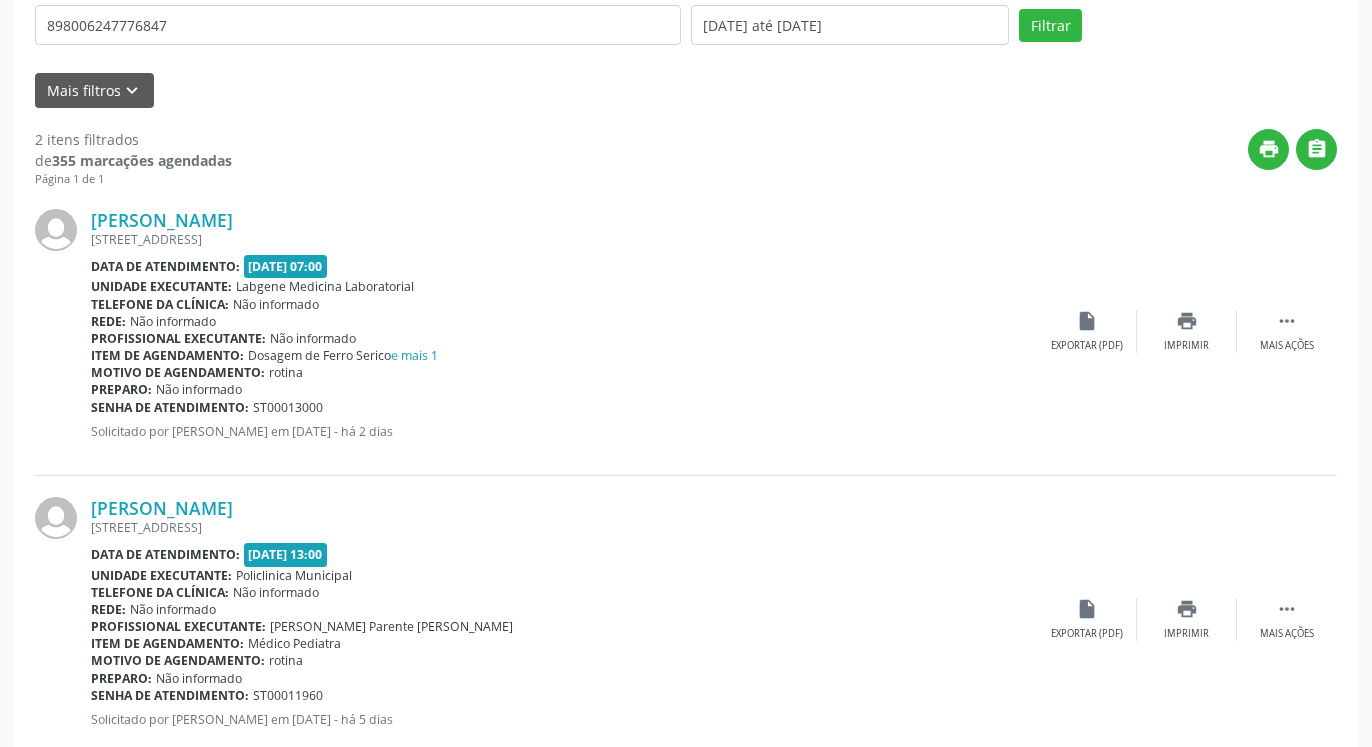 scroll, scrollTop: 469, scrollLeft: 0, axis: vertical 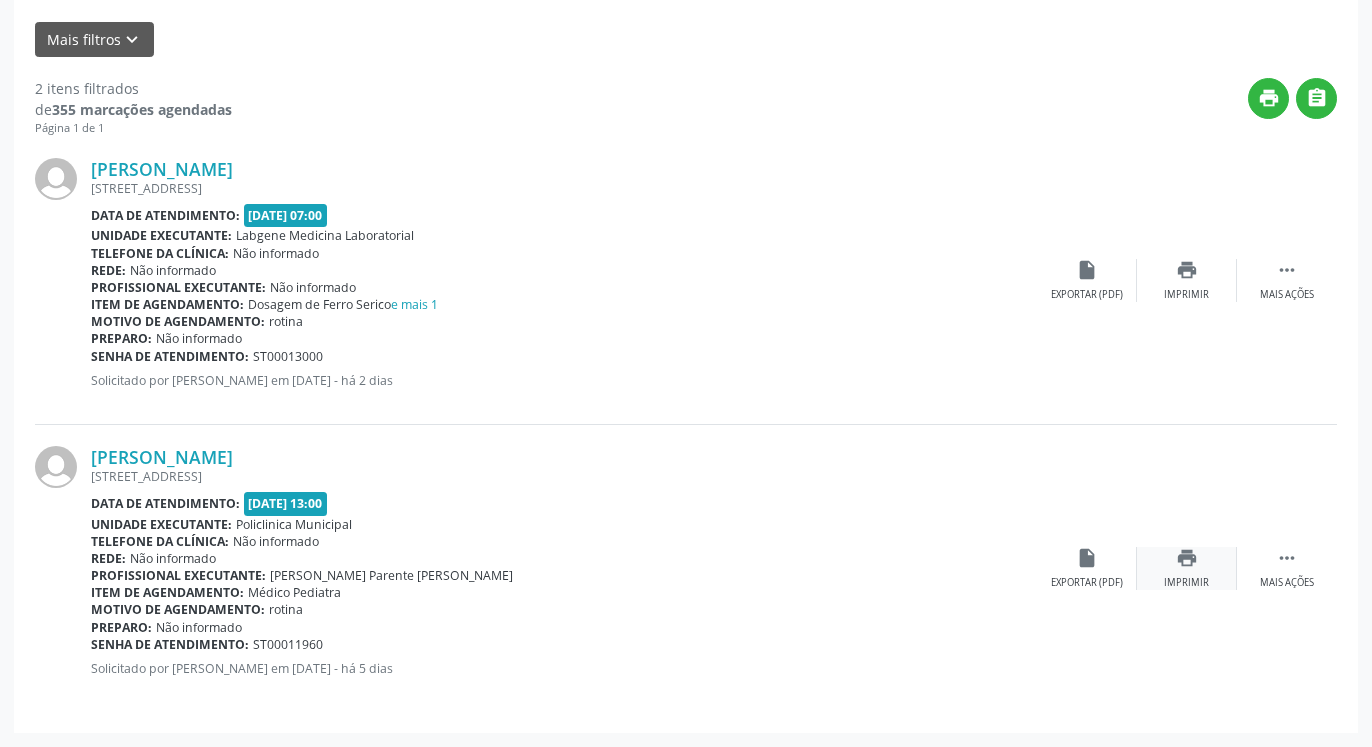 click on "print
Imprimir" at bounding box center (1187, 568) 